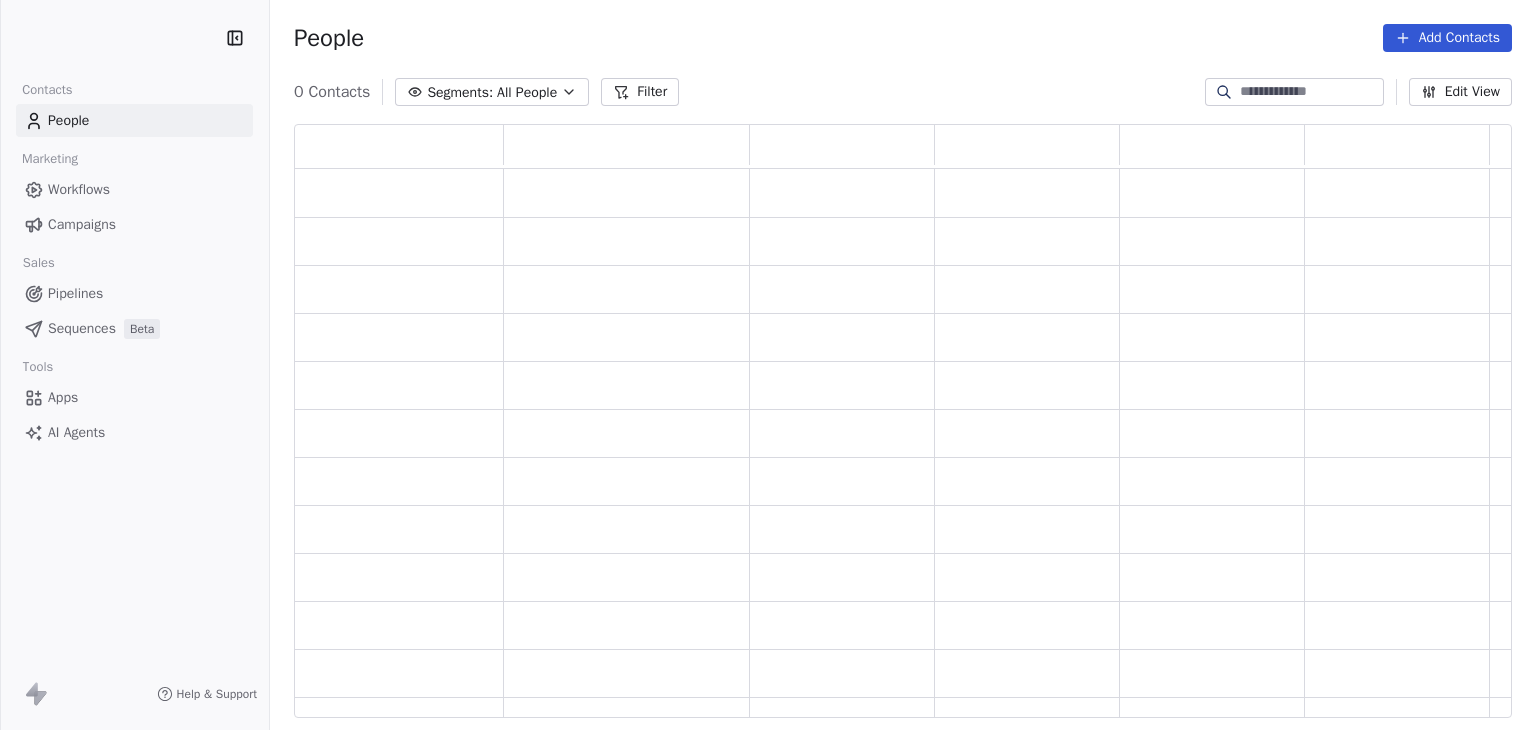 scroll, scrollTop: 0, scrollLeft: 0, axis: both 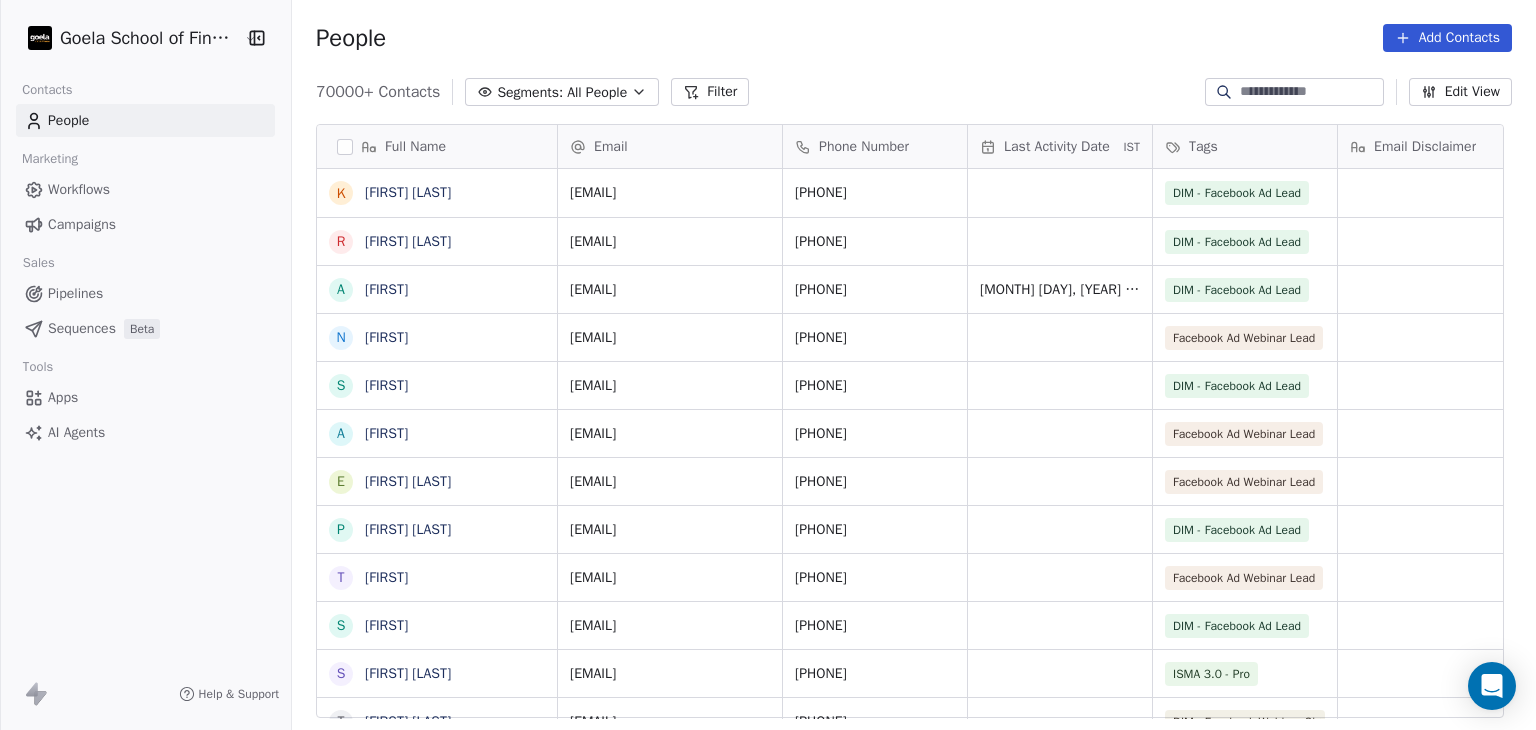 click on "[NUMBER] Contacts Segments: All People Filter Edit View" at bounding box center [914, 92] 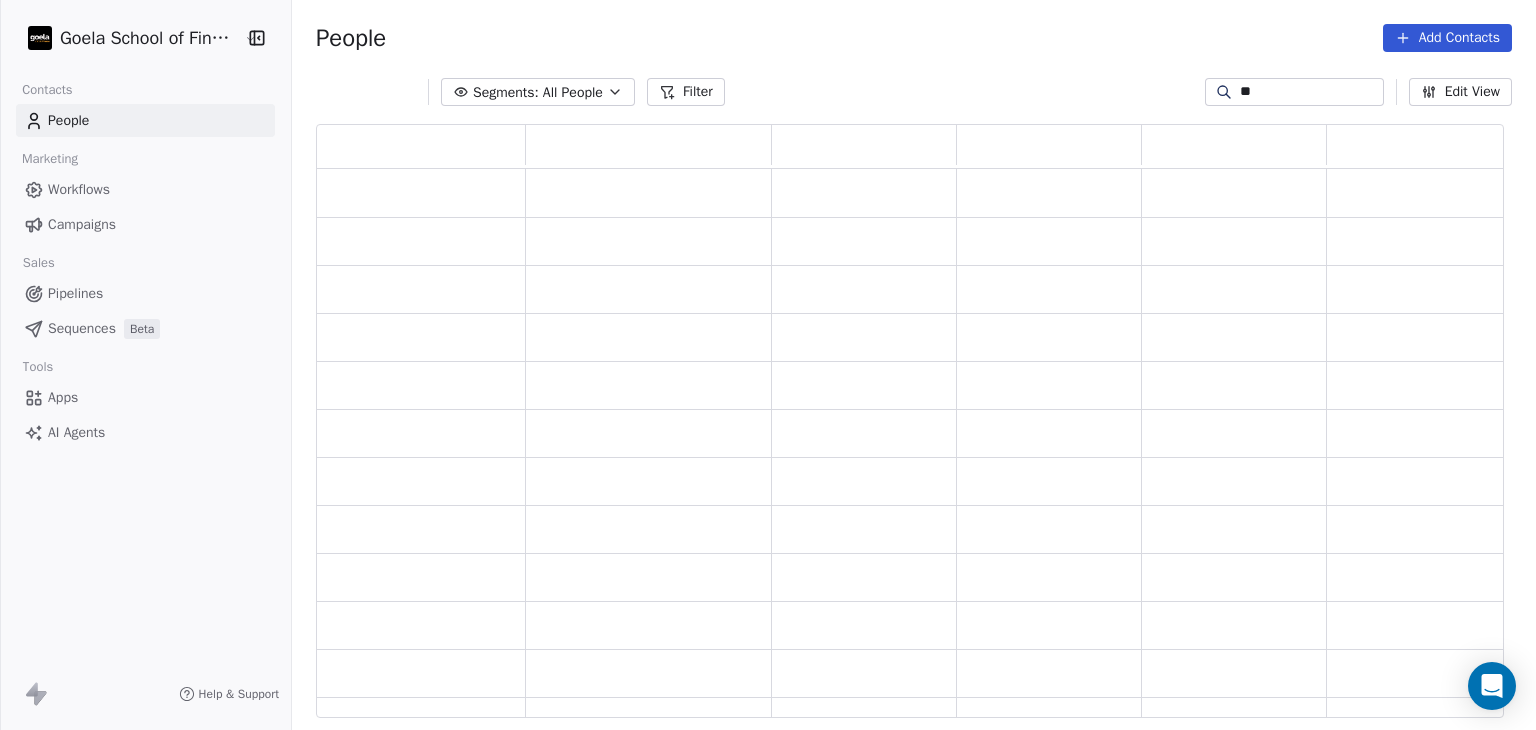 scroll, scrollTop: 16, scrollLeft: 16, axis: both 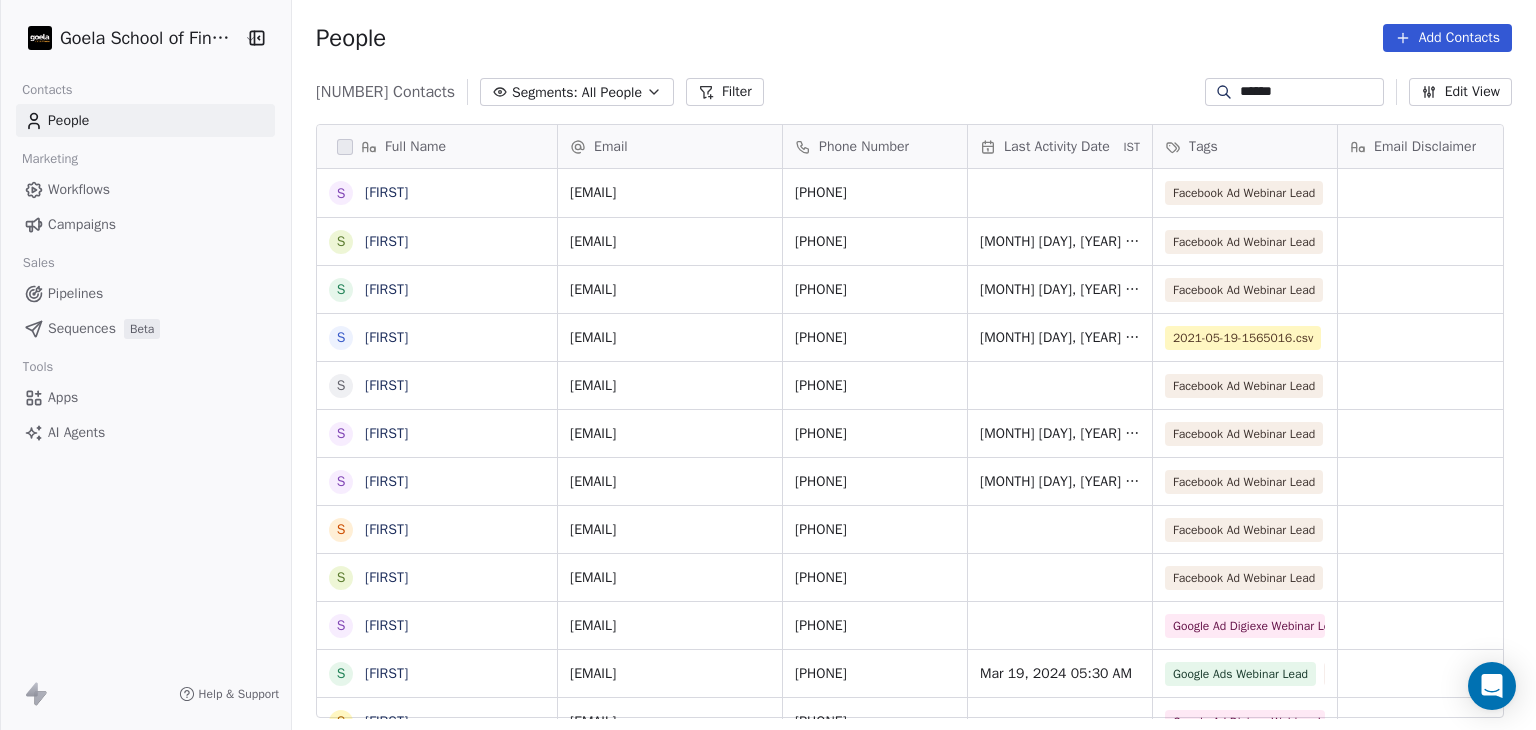 click on "******" at bounding box center (1310, 92) 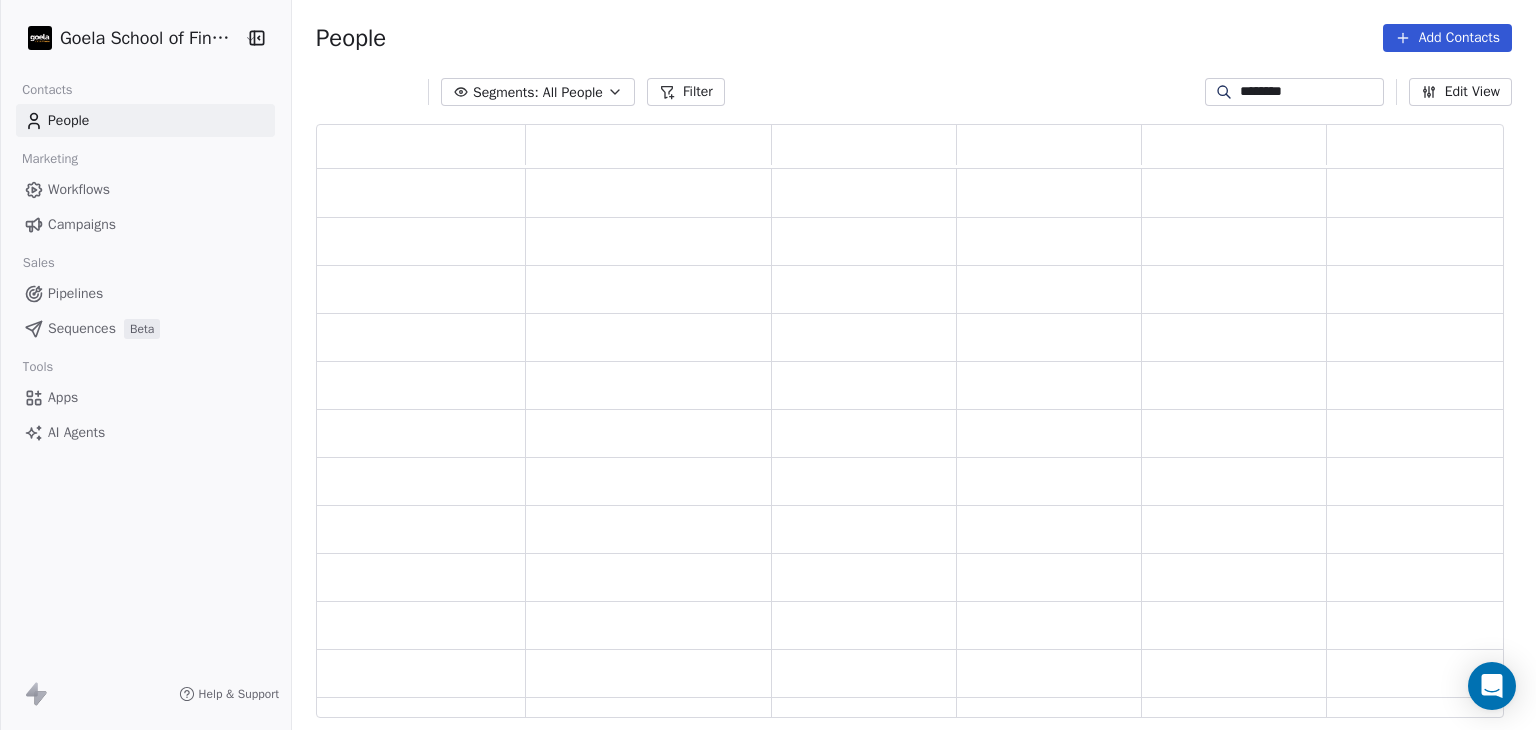 scroll, scrollTop: 16, scrollLeft: 16, axis: both 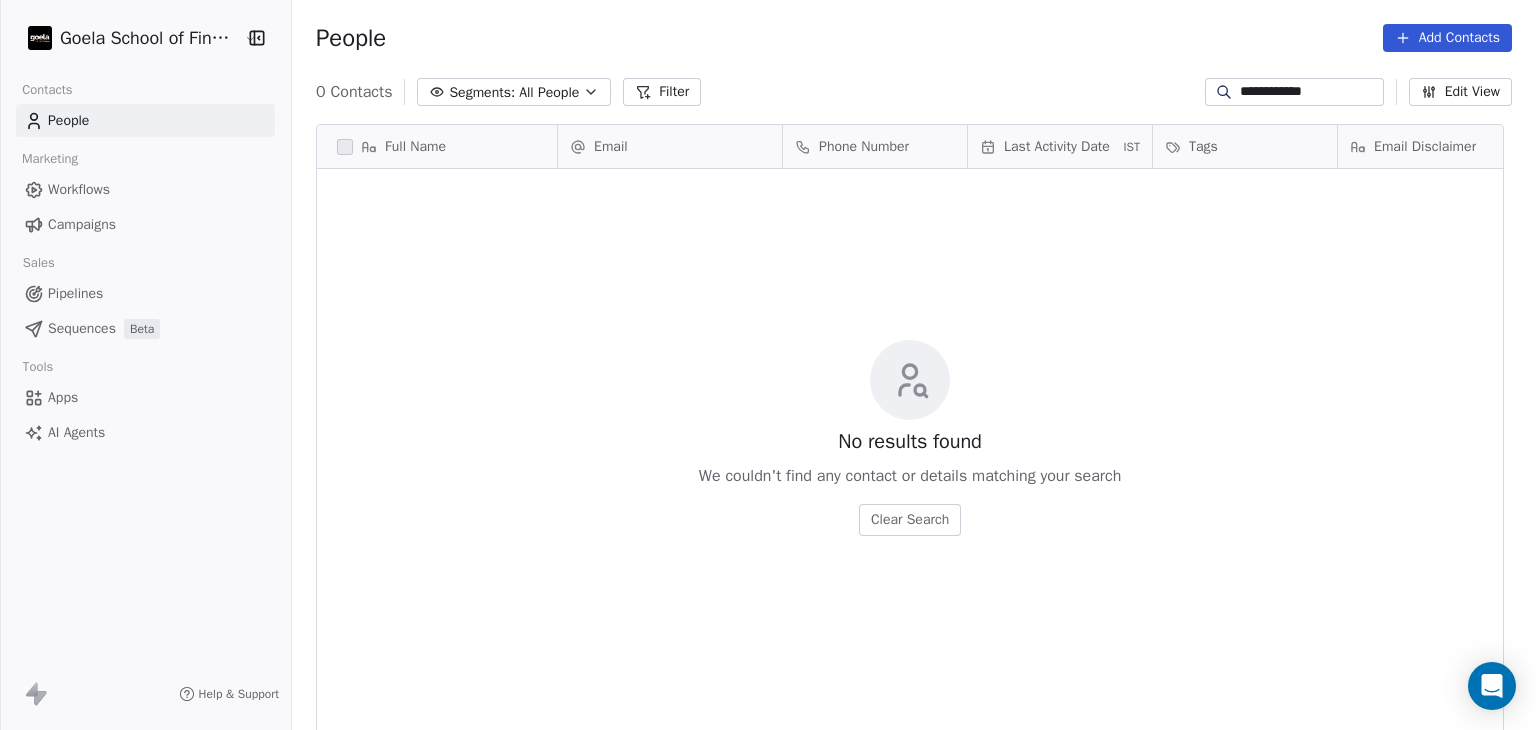 click on "**********" at bounding box center (1310, 92) 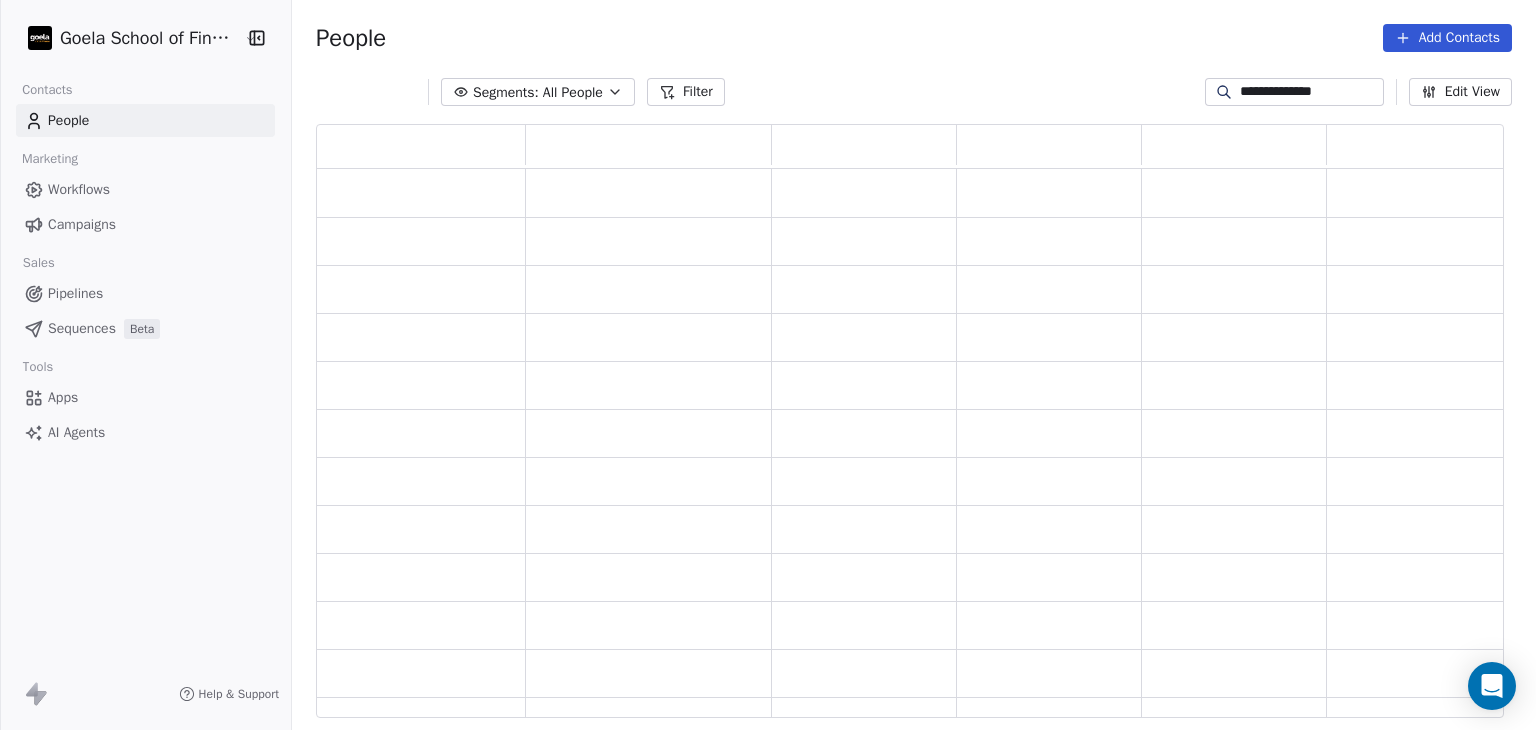 scroll, scrollTop: 16, scrollLeft: 16, axis: both 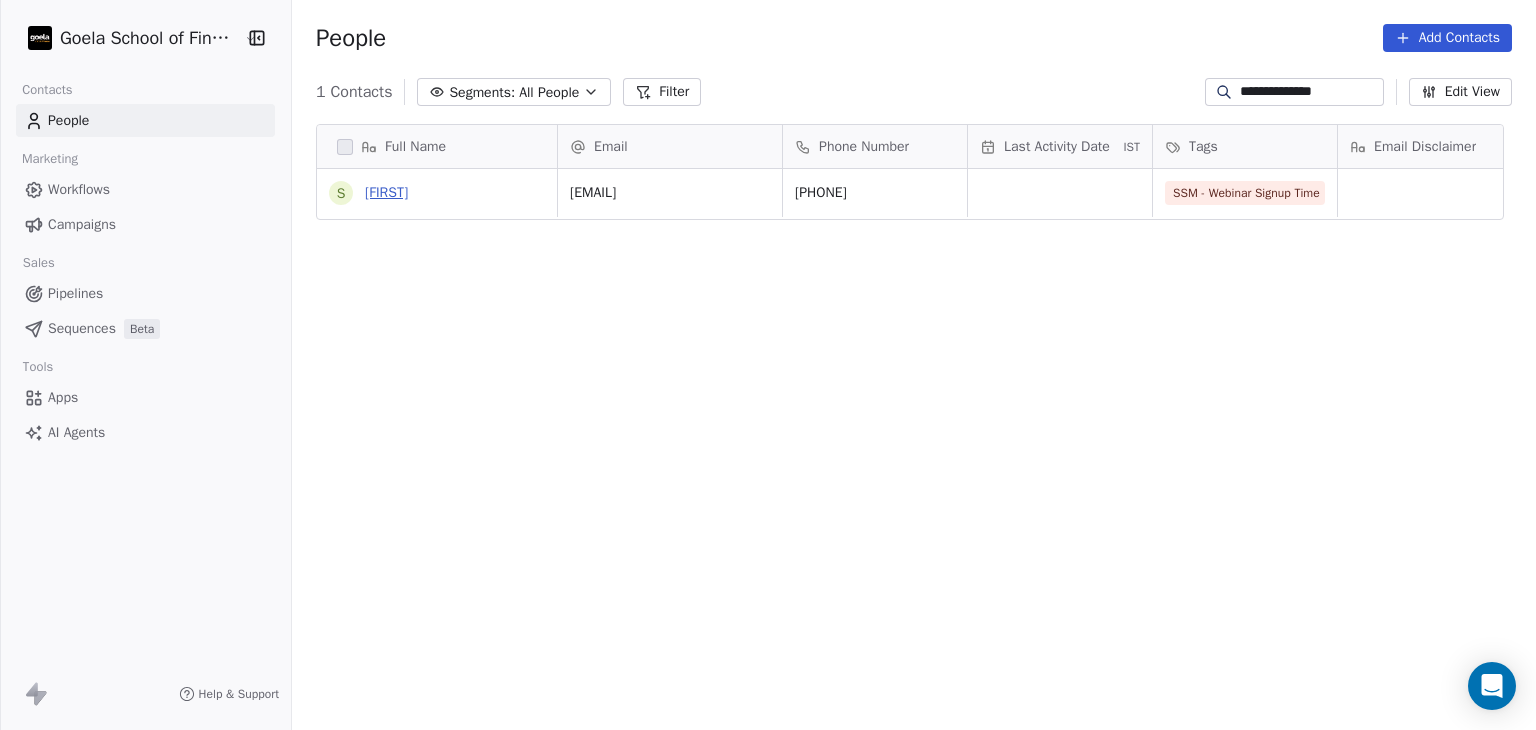 type on "**********" 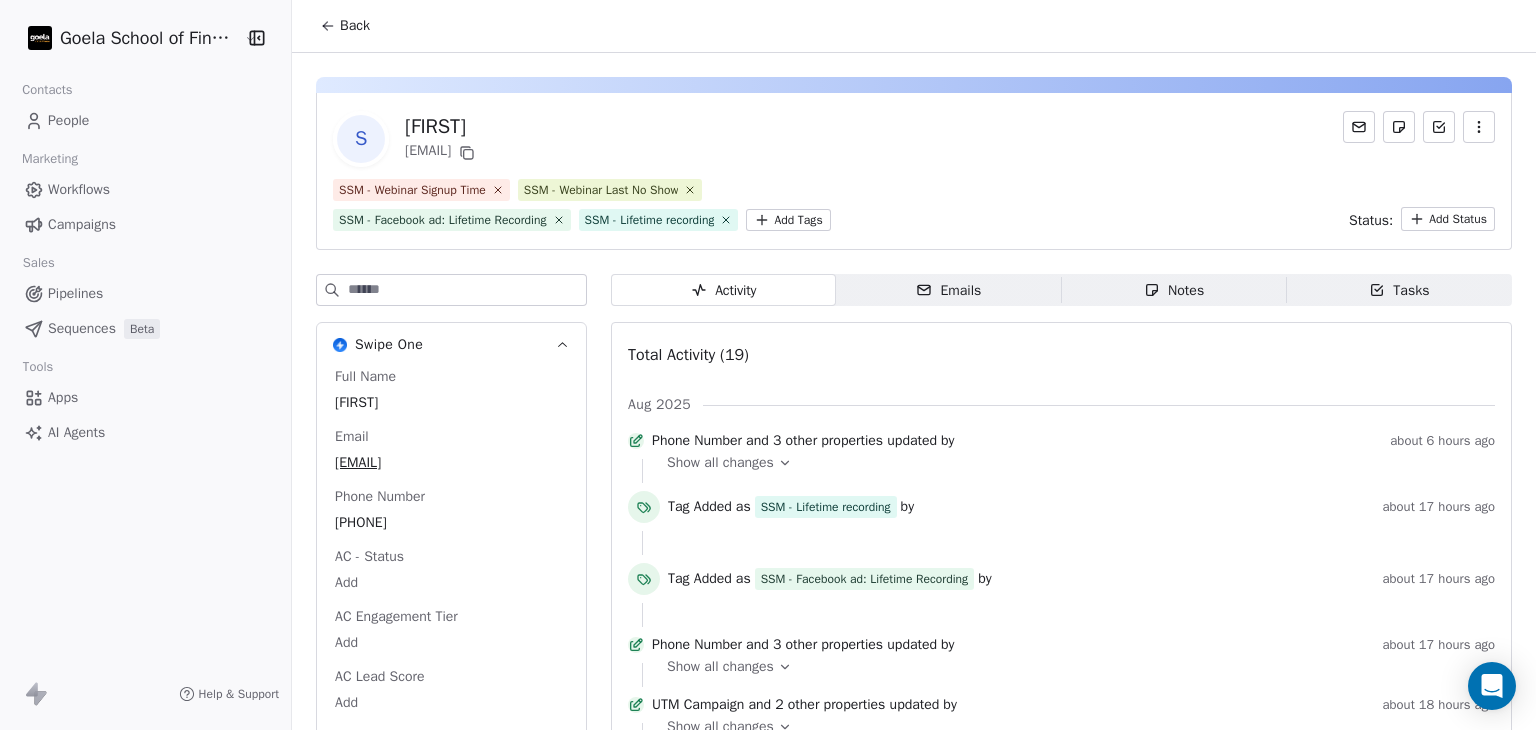 click on "S [FIRST] [EMAIL]" at bounding box center (914, 139) 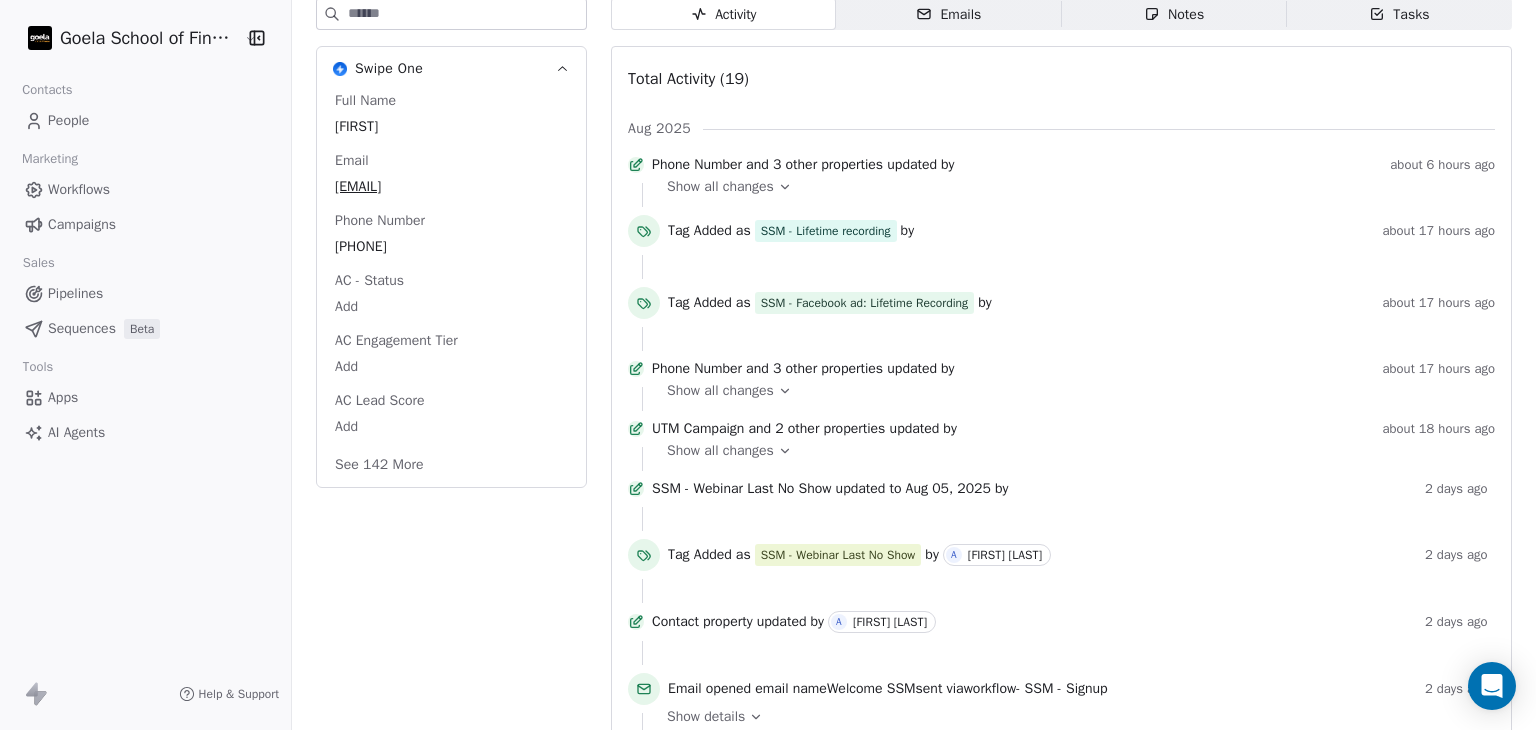 scroll, scrollTop: 280, scrollLeft: 0, axis: vertical 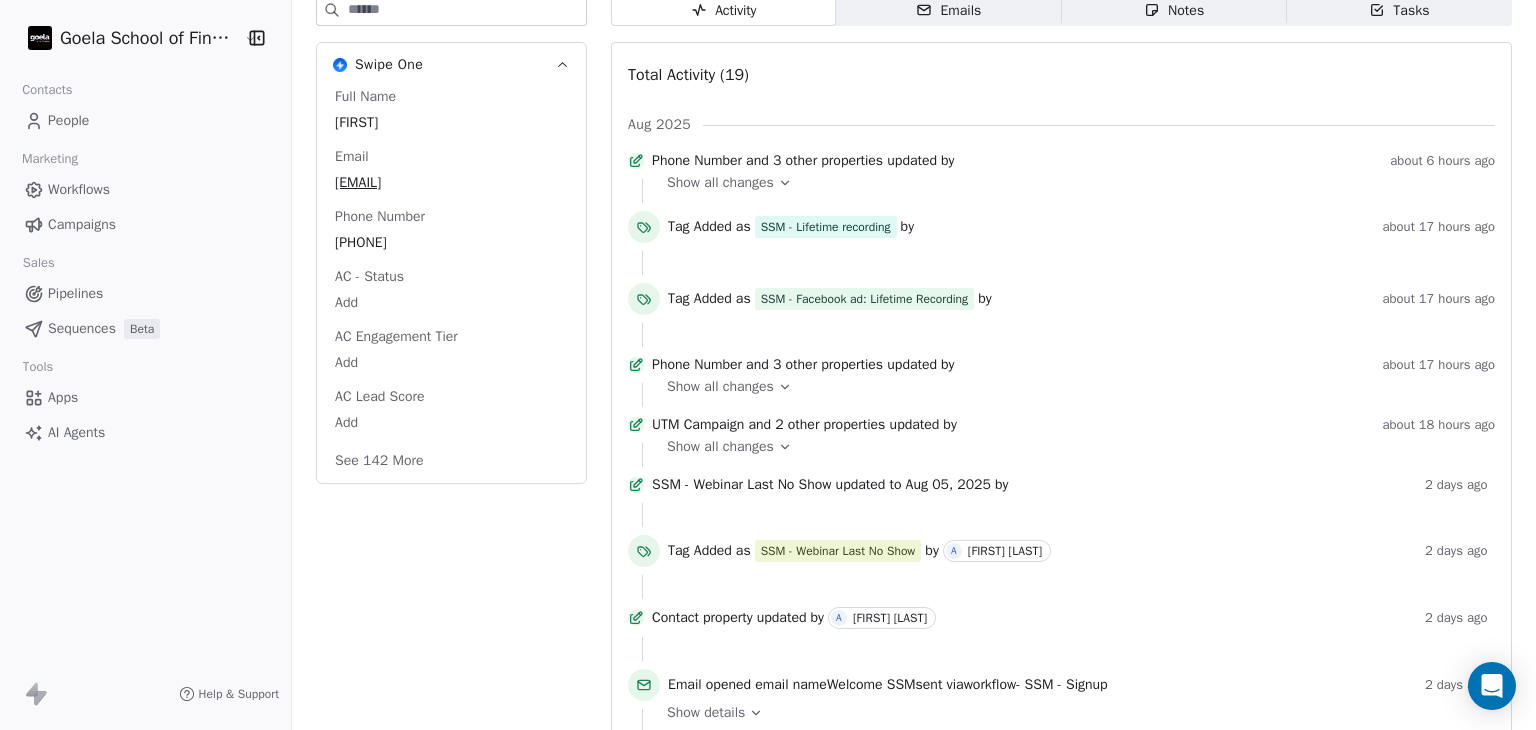 click on "Show all changes" at bounding box center [1074, 183] 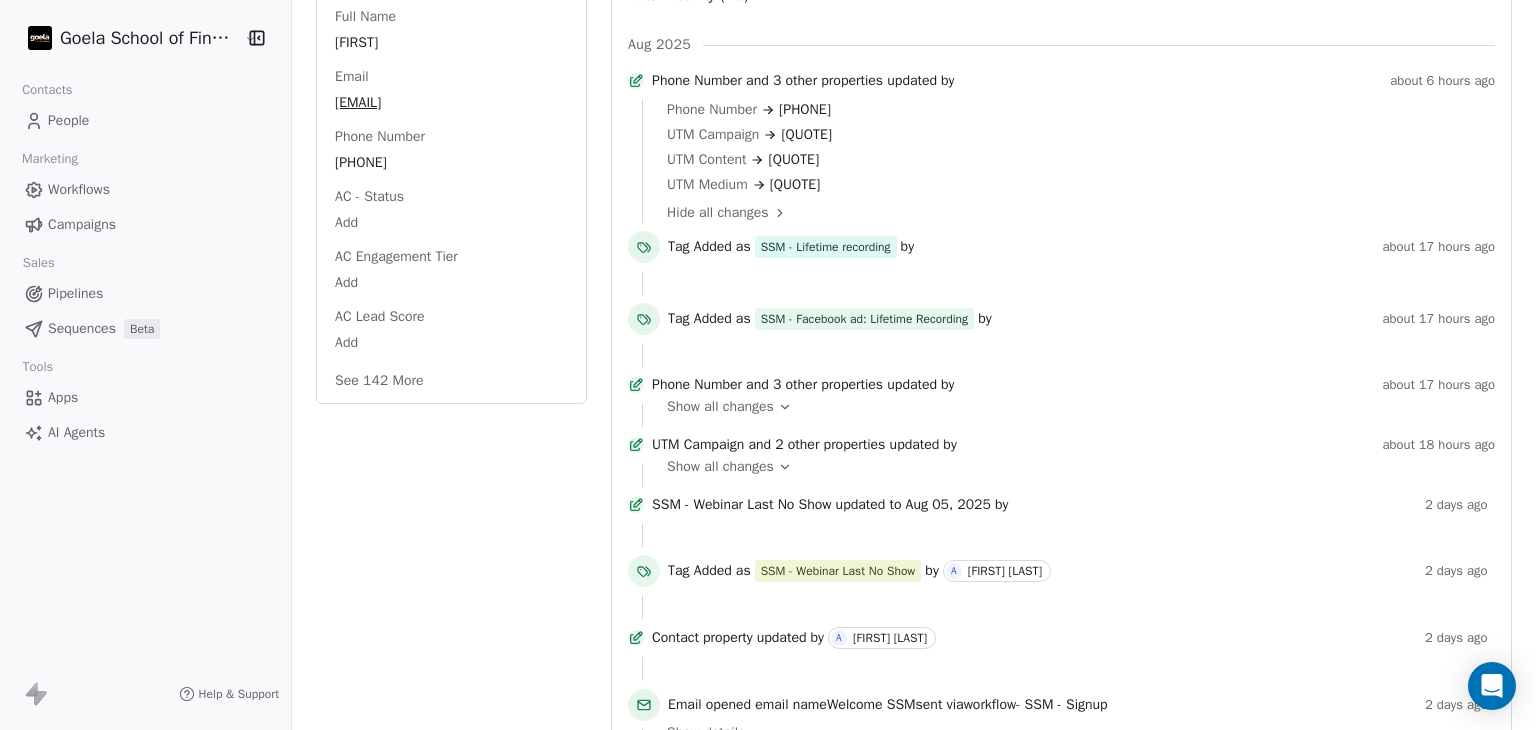 scroll, scrollTop: 400, scrollLeft: 0, axis: vertical 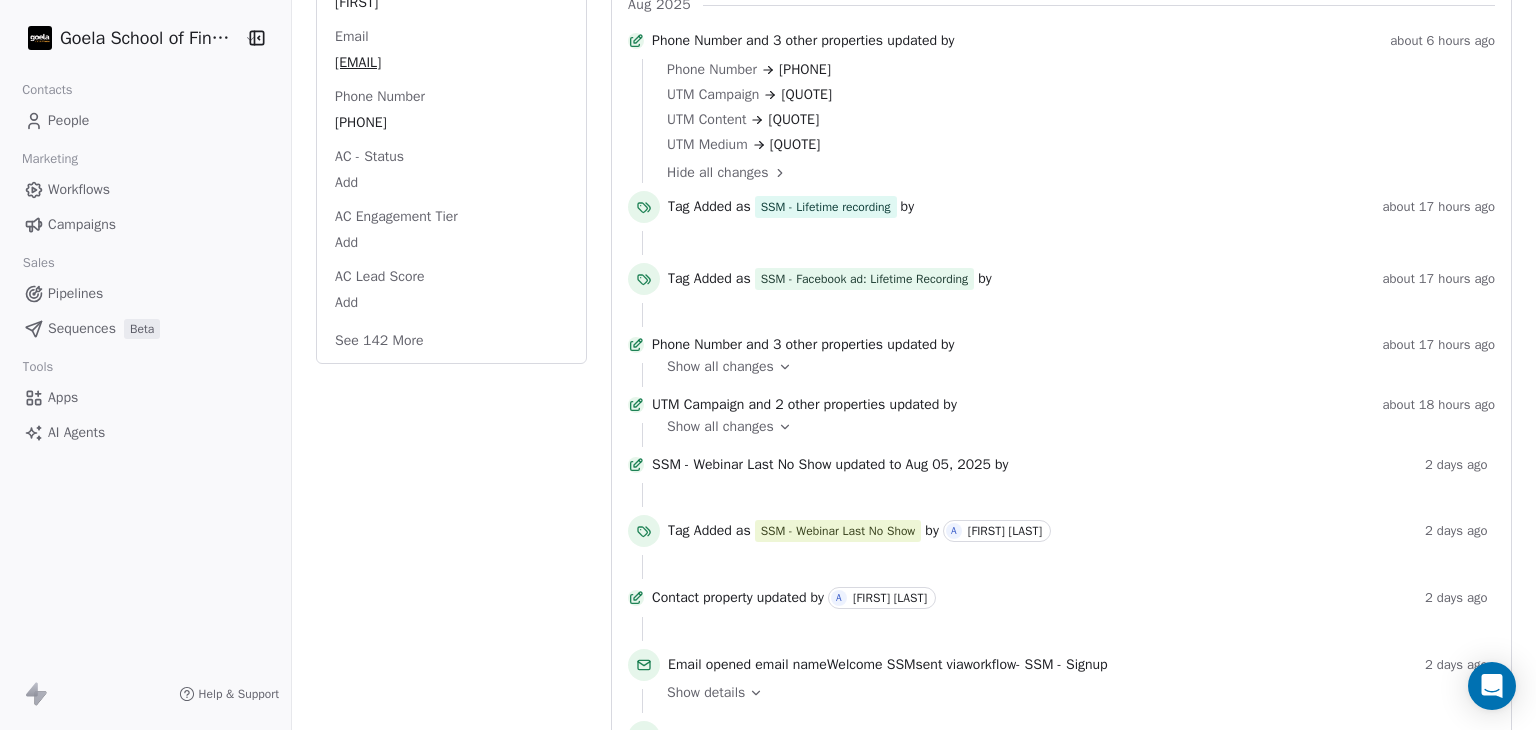 click on "Show all changes" at bounding box center [720, 427] 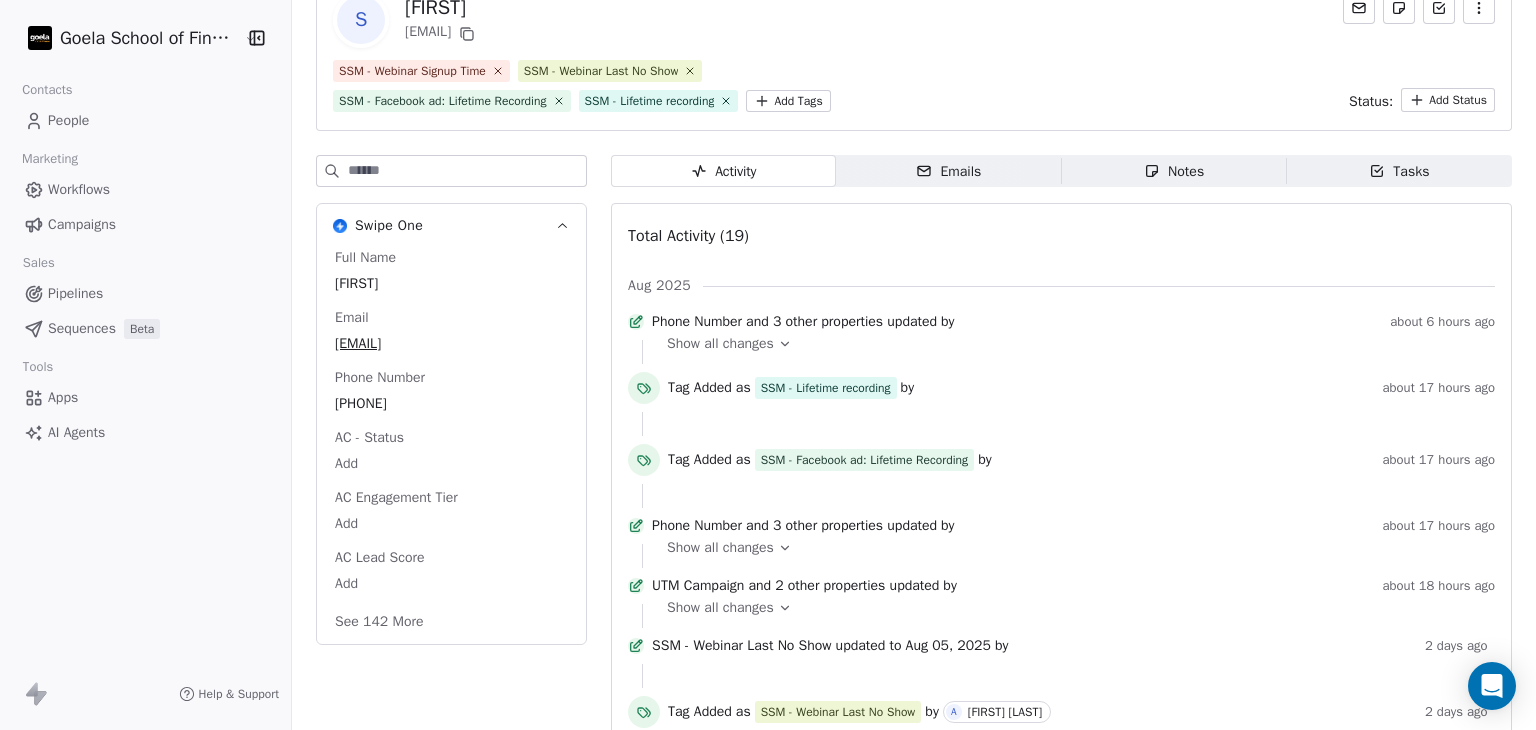 scroll, scrollTop: 0, scrollLeft: 0, axis: both 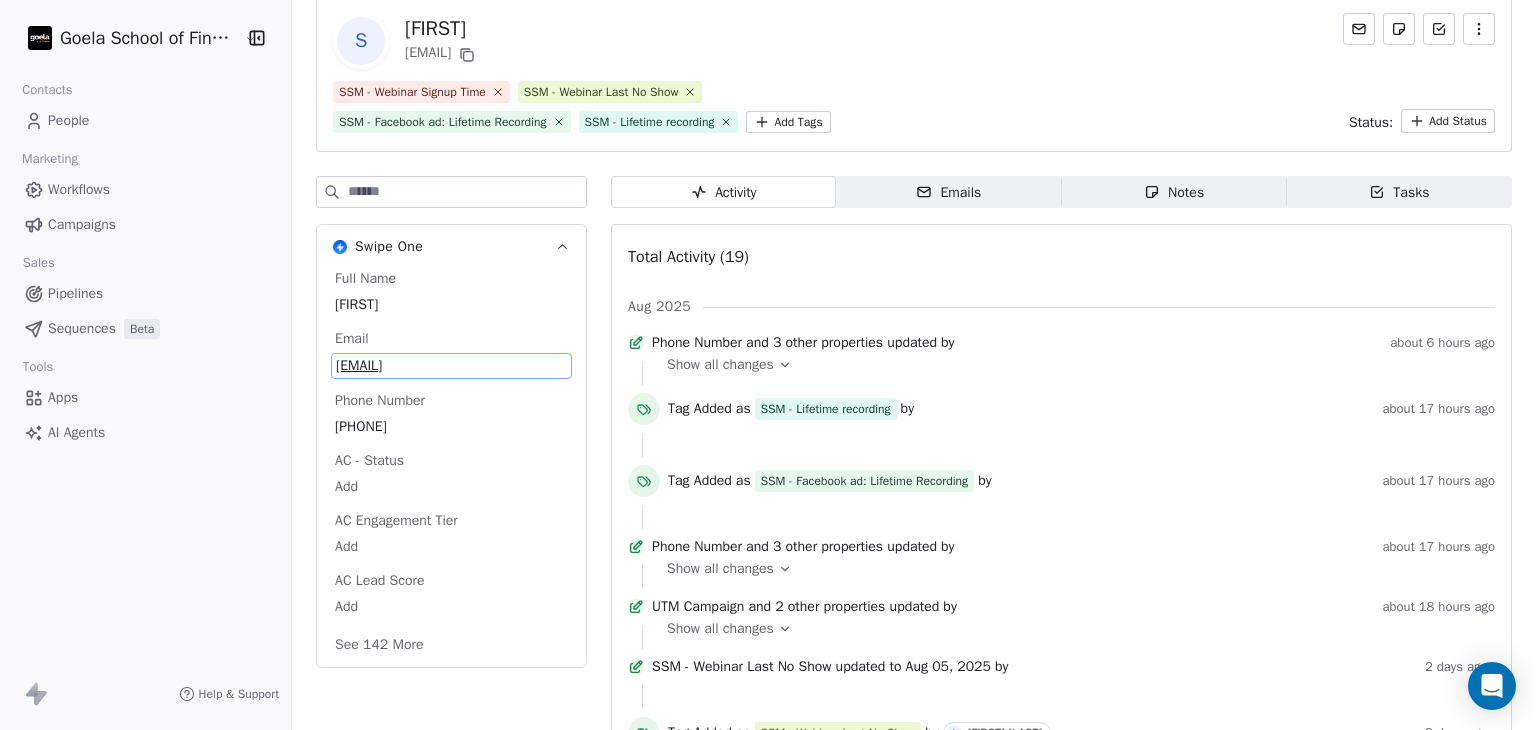 drag, startPoint x: 503, startPoint y: 454, endPoint x: 429, endPoint y: 366, distance: 114.97826 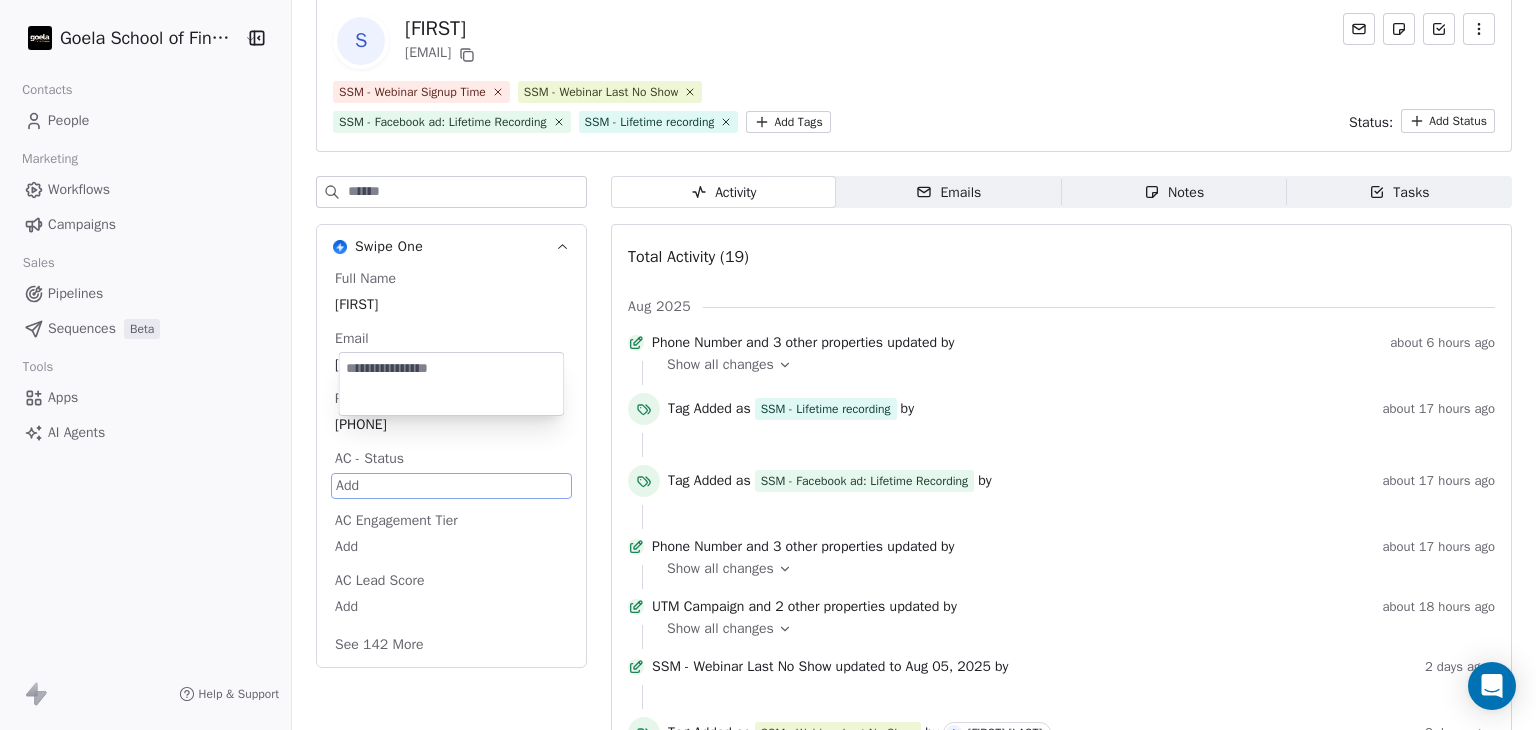 scroll, scrollTop: 218, scrollLeft: 0, axis: vertical 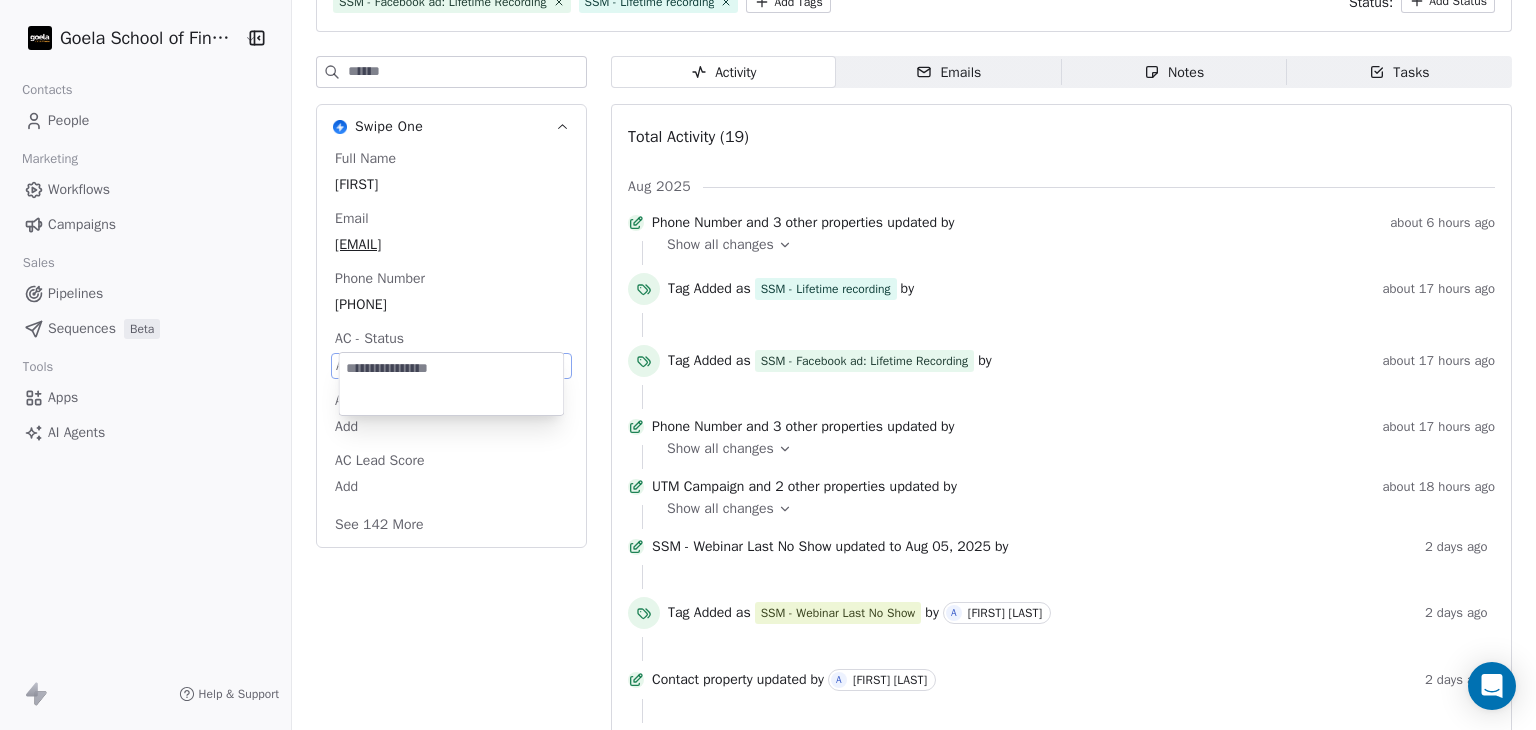 drag, startPoint x: 508, startPoint y: 369, endPoint x: 465, endPoint y: 474, distance: 113.46365 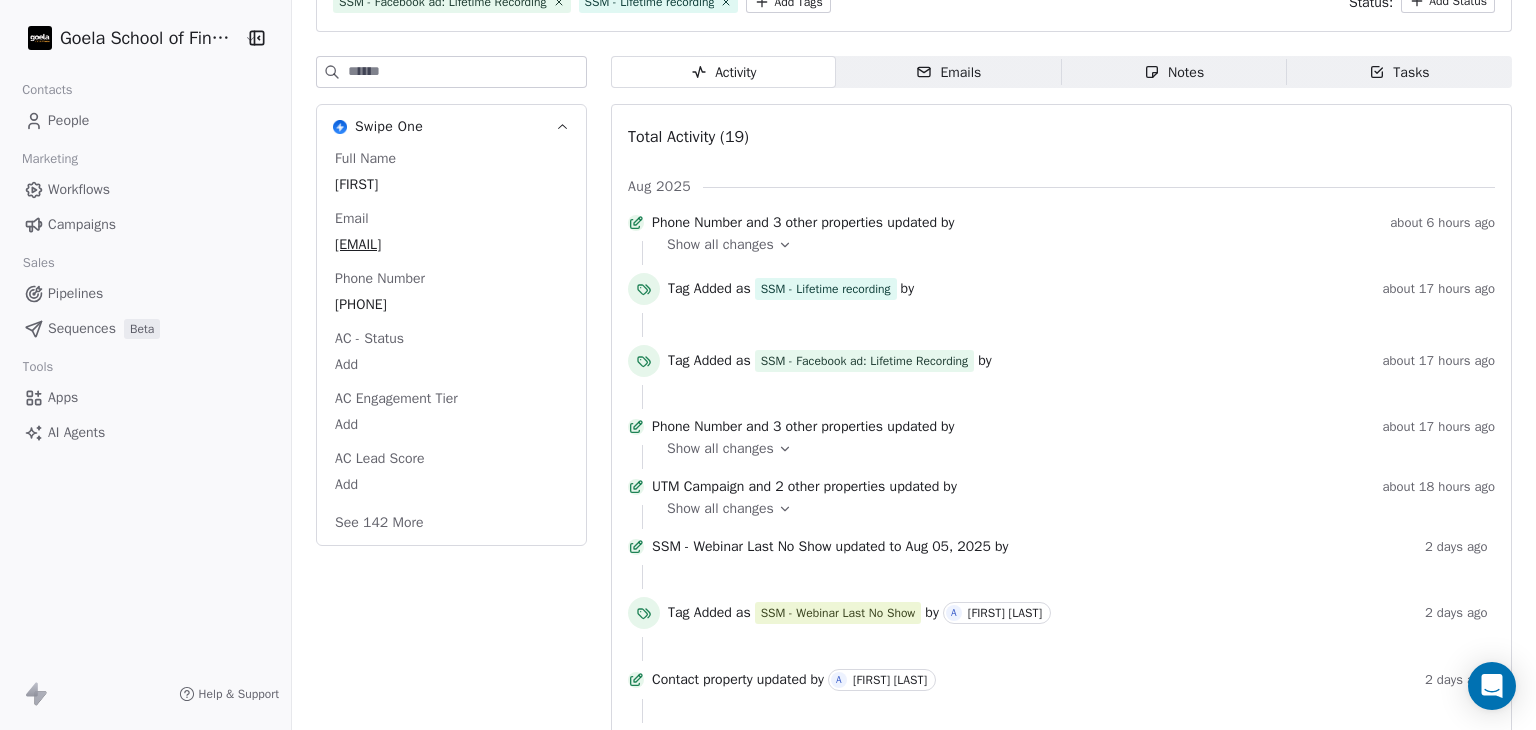 scroll, scrollTop: 98, scrollLeft: 0, axis: vertical 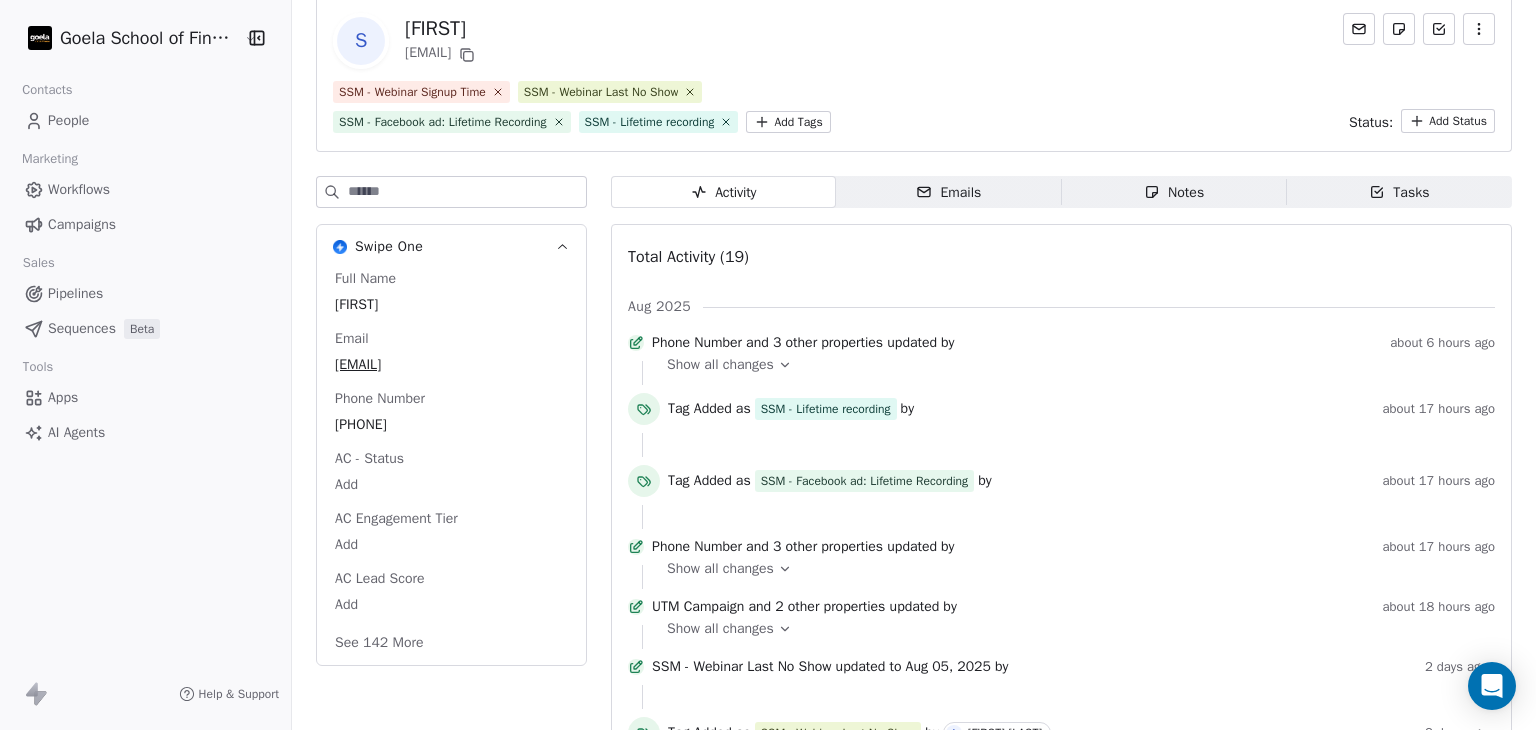click on "Swipe One Full Name [FIRST] Email [EMAIL] Phone Number [PHONE] AC - Status Add AC Engagement Tier Add AC Lead Score Add See 142 More" at bounding box center [451, 445] 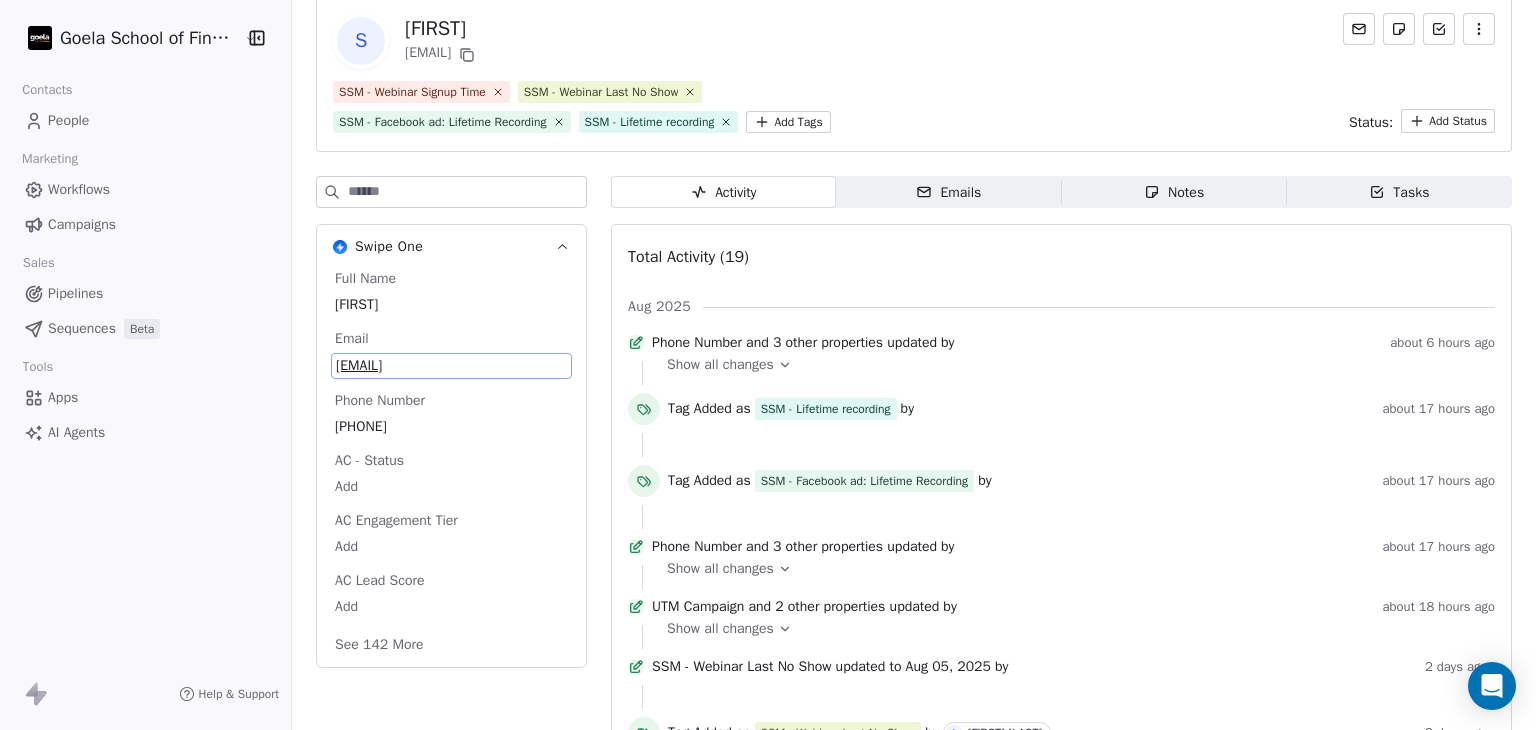 click on "Swipe One" at bounding box center [451, 247] 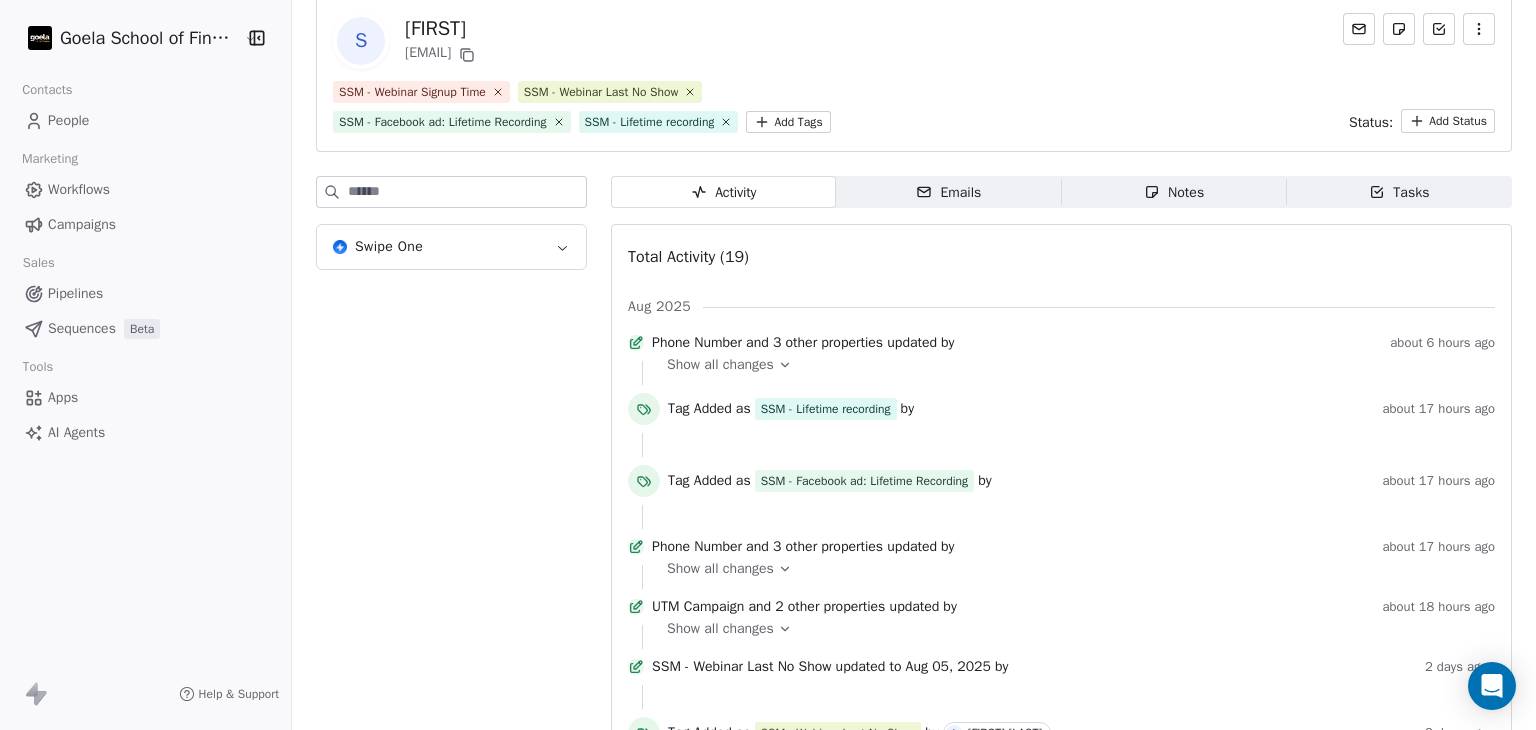click on "Swipe One" at bounding box center (451, 247) 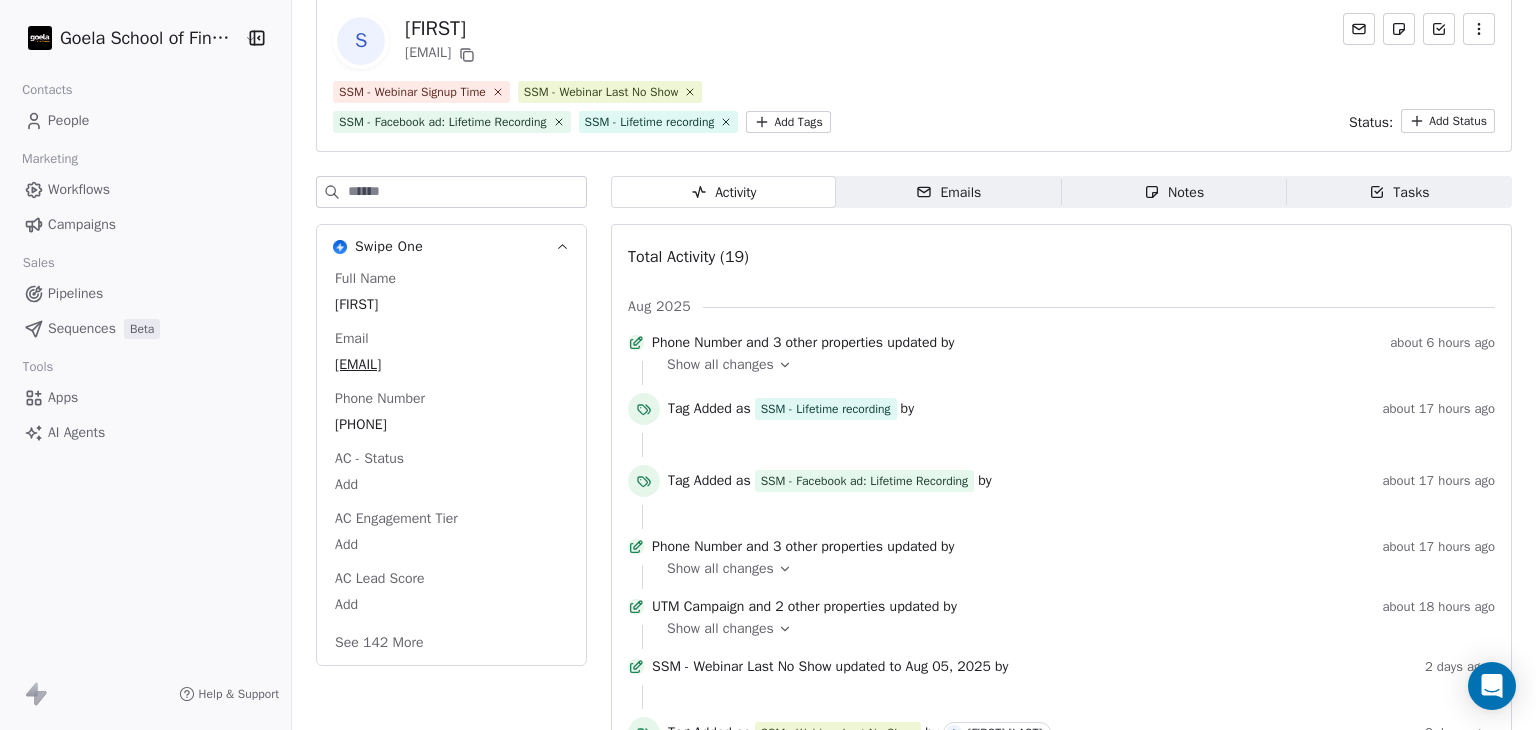 click on "[EMAIL]" at bounding box center (451, 365) 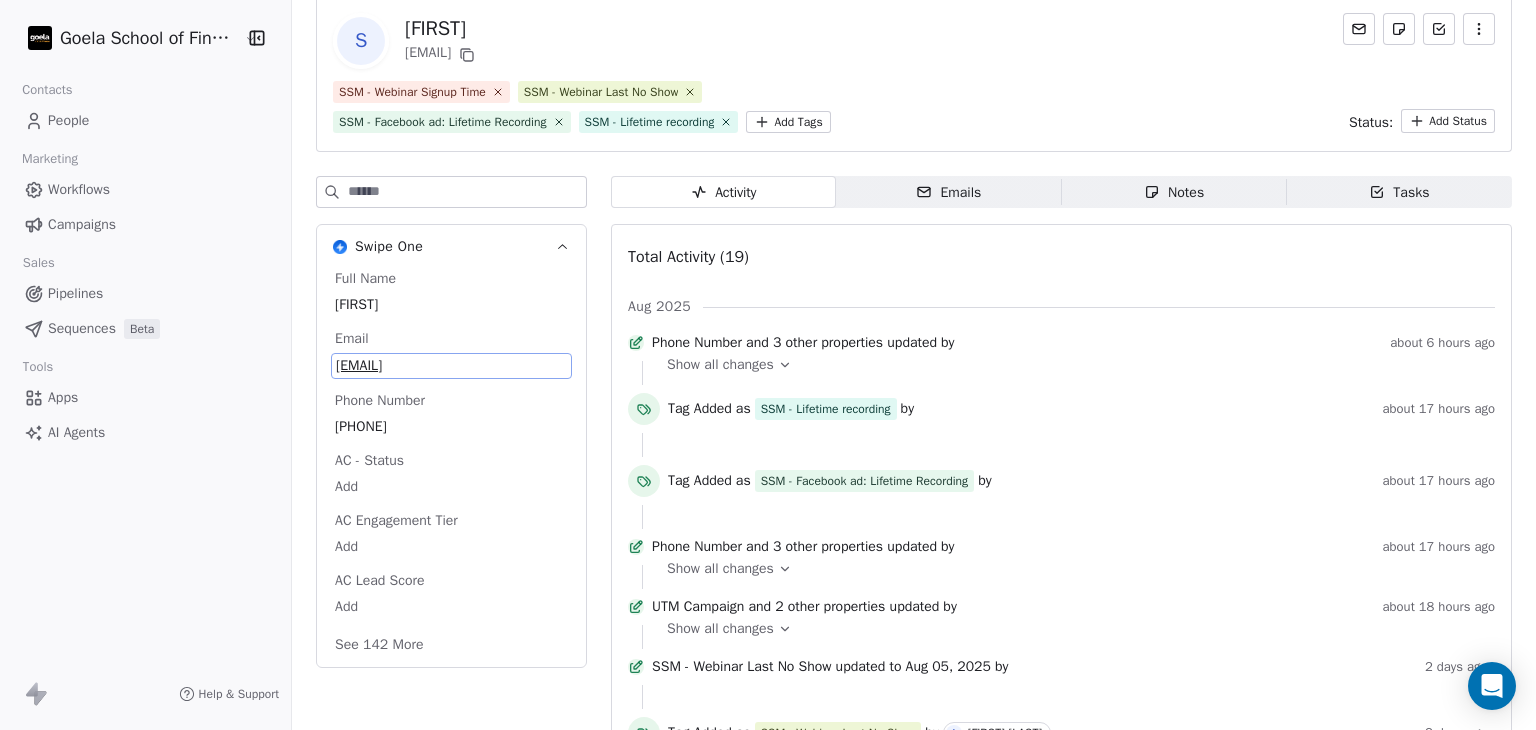 click on "[EMAIL]" at bounding box center [451, 366] 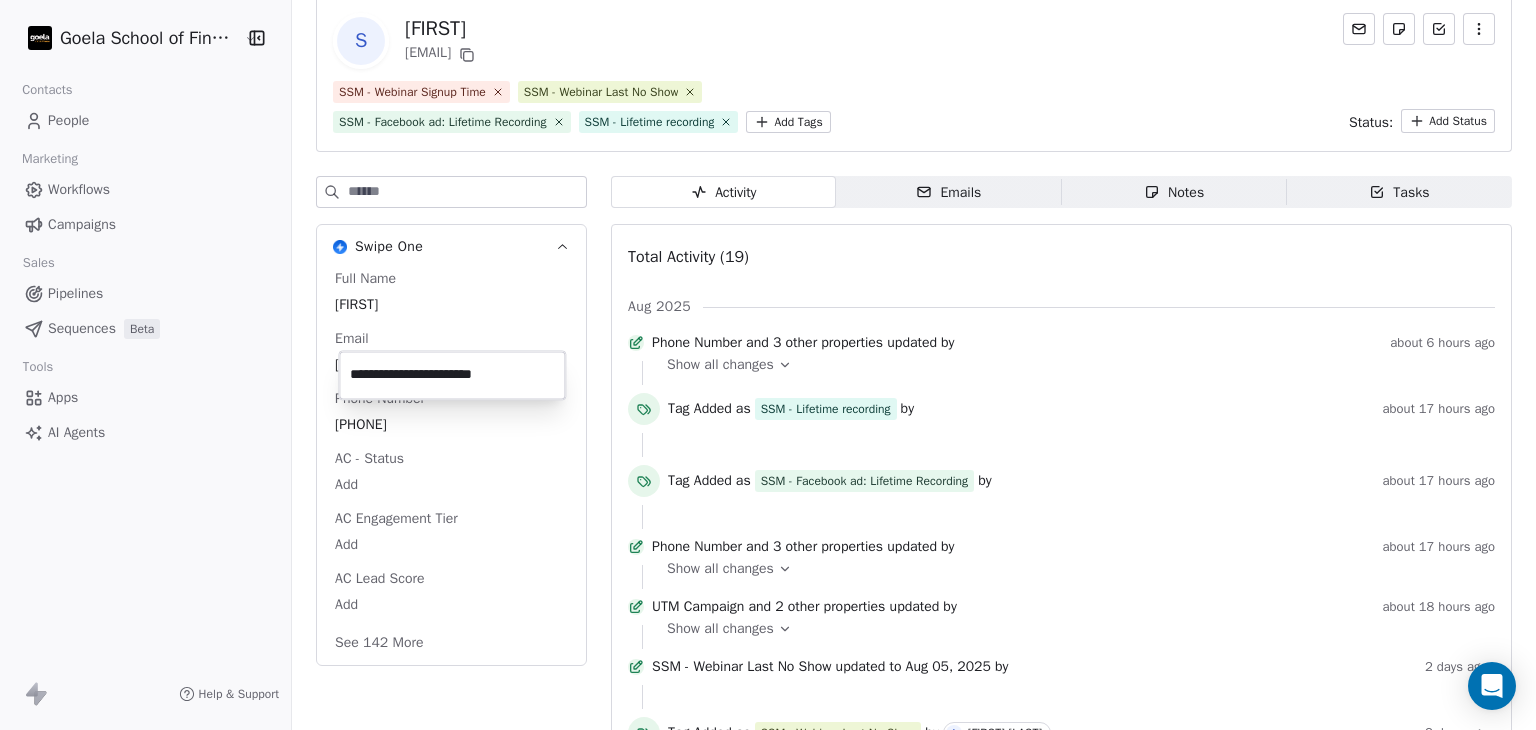 click on "Goela School of Finance LLP Contacts People Marketing Workflows Campaigns Sales Pipelines Sequences Beta Tools Apps AI Agents Help & Support Back S [FIRST] [LAST] [EMAIL] SSM - Webinar Signup Time SSM - Webinar Last No Show SSM - Facebook ad: Lifetime Recording SSM - Lifetime recording Add Tags Status: Add Status Swipe One Full Name [FIRST] Email [EMAIL] Phone Number [PHONE] AC - Status Add AC Engagement Tier Add AC Lead Score Add See 142 More Activity Activity Emails Emails Notes Notes Tasks Tasks Total Activity (19) [MONTH] [YEAR] Phone Number and [NUMBER] other properties updated by about [TIME] Show all changes Tag Added as SSM - Lifetime recording by about [TIME] Tag Added as SSM - Facebook ad: Lifetime Recording by about [TIME] Phone Number and [NUMBER] other properties updated by about [TIME] Show all changes UTM Campaign and [NUMBER] other properties updated by about [TIME] Show all changes SSM - Webinar Last No Show updated to" at bounding box center (768, 365) 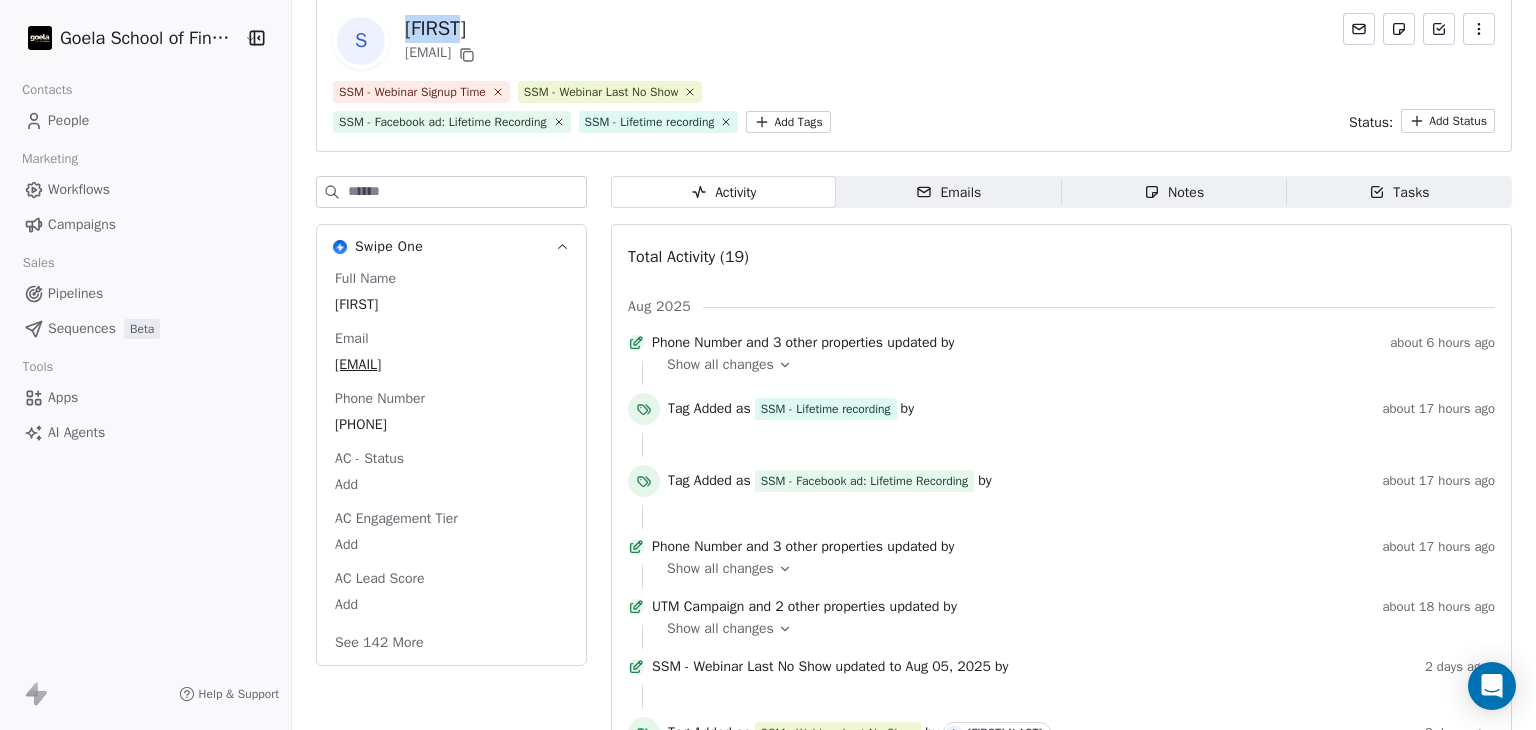 drag, startPoint x: 408, startPoint y: 23, endPoint x: 484, endPoint y: 24, distance: 76.00658 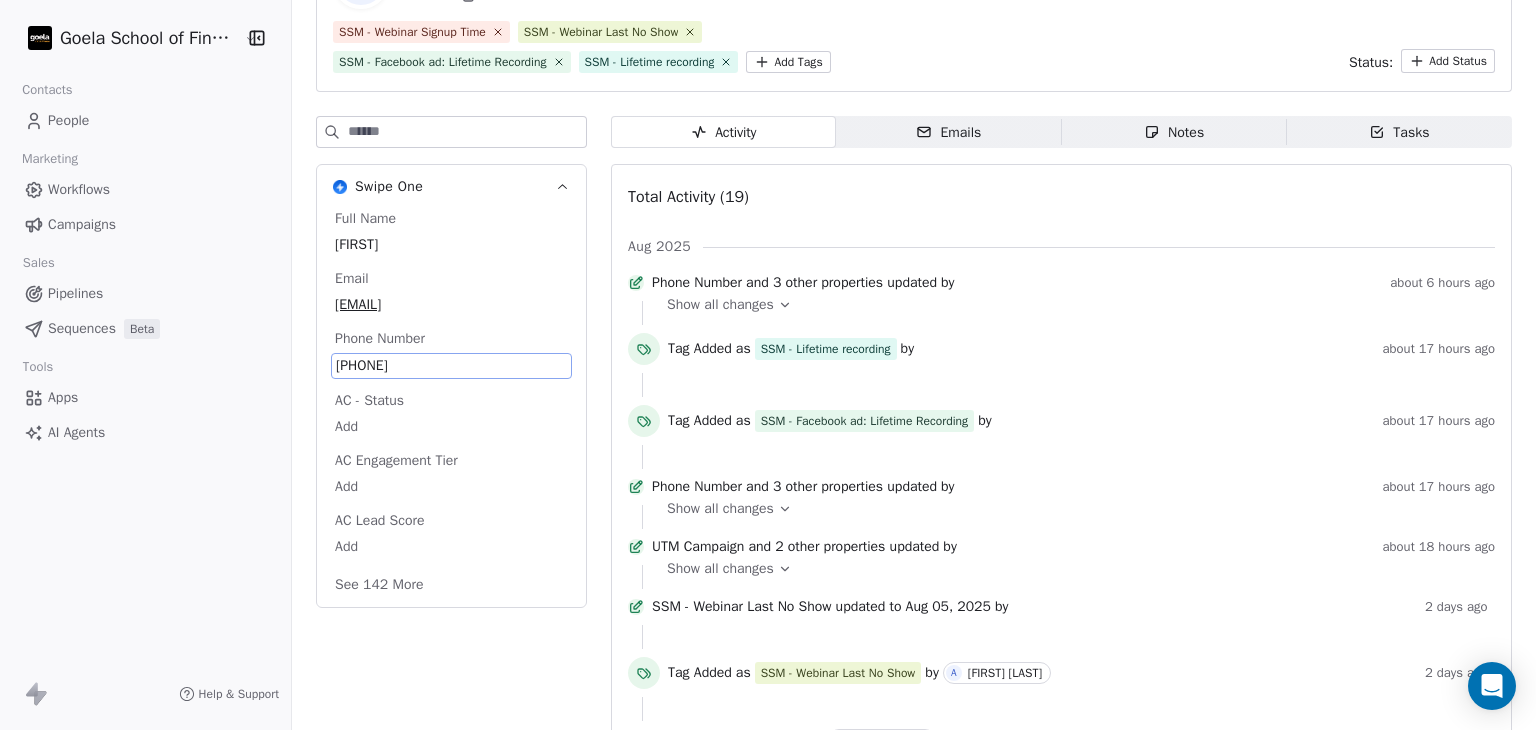drag, startPoint x: 358, startPoint y: 421, endPoint x: 440, endPoint y: 361, distance: 101.607086 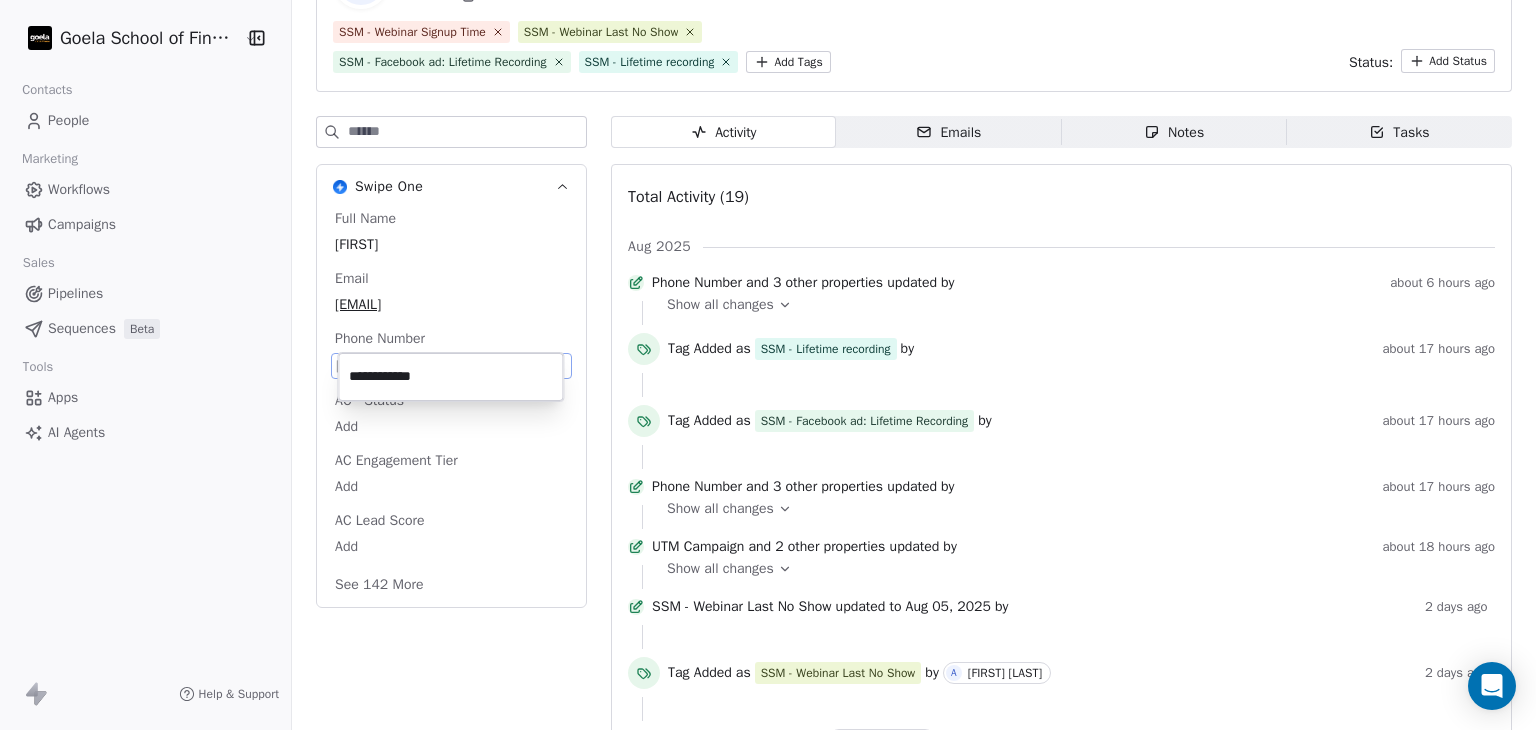 click on "Goela School of Finance LLP Contacts People Marketing Workflows Campaigns Sales Pipelines Sequences Beta Tools Apps AI Agents Help & Support Back S [FIRST] [LAST] [EMAIL] SSM - Webinar Signup Time SSM - Webinar Last No Show SSM - Facebook ad: Lifetime Recording SSM - Lifetime recording Add Tags Status: Add Status Swipe One Full Name [FIRST] Email [EMAIL] Phone Number [PHONE] AC - Status Add AC Engagement Tier Add AC Lead Score Add See 142 More Activity Activity Emails Emails Notes Notes Tasks Tasks Total Activity (19) [MONTH] [YEAR] Phone Number and [NUMBER] other properties updated by about [TIME] Show all changes Tag Added as SSM - Lifetime recording by about [TIME] Tag Added as SSM - Facebook ad: Lifetime Recording by about [TIME] Phone Number and [NUMBER] other properties updated by about [TIME] Show all changes UTM Campaign and [NUMBER] other properties updated by about [TIME] Show all changes SSM - Webinar Last No Show updated to" at bounding box center (768, 365) 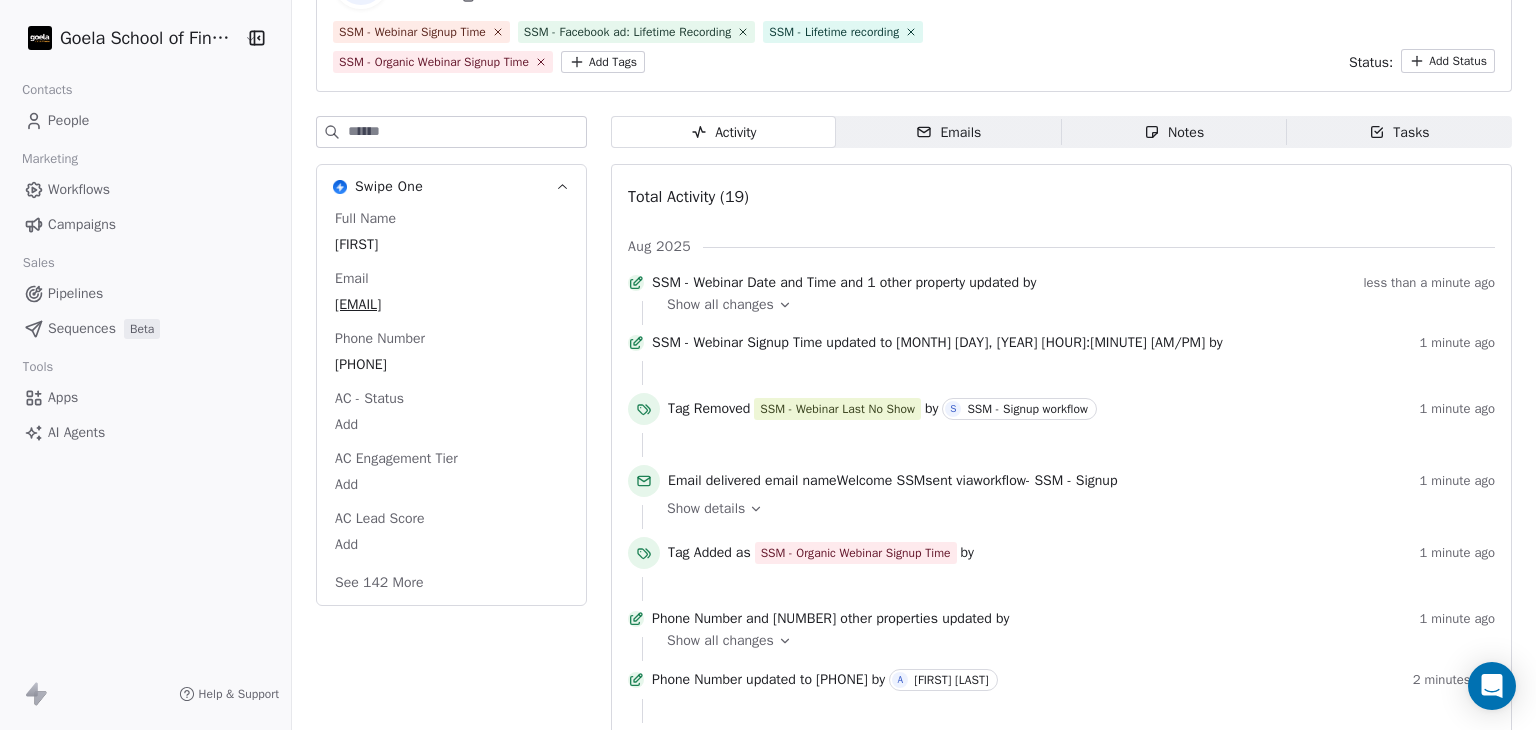 click on "Show all changes" at bounding box center (720, 305) 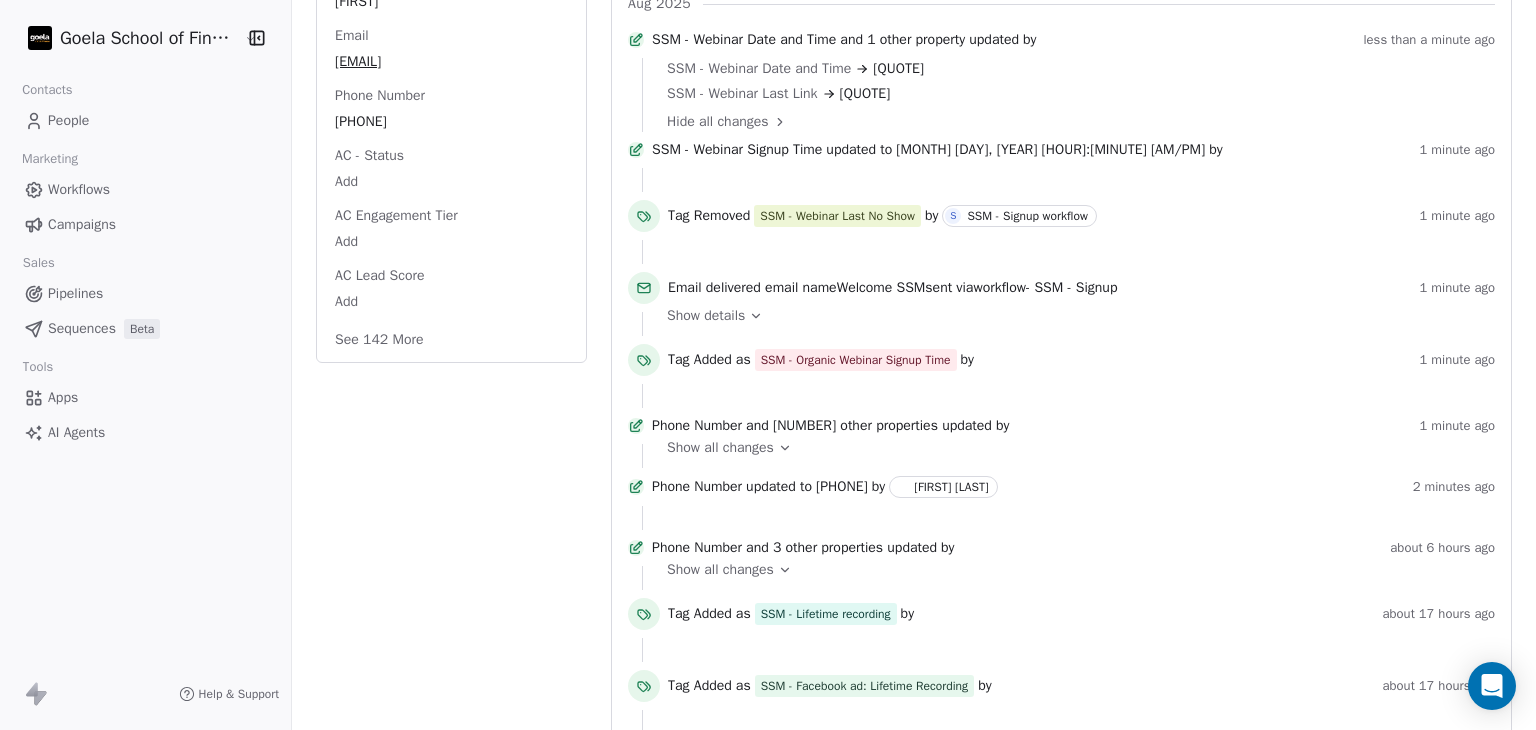 scroll, scrollTop: 406, scrollLeft: 0, axis: vertical 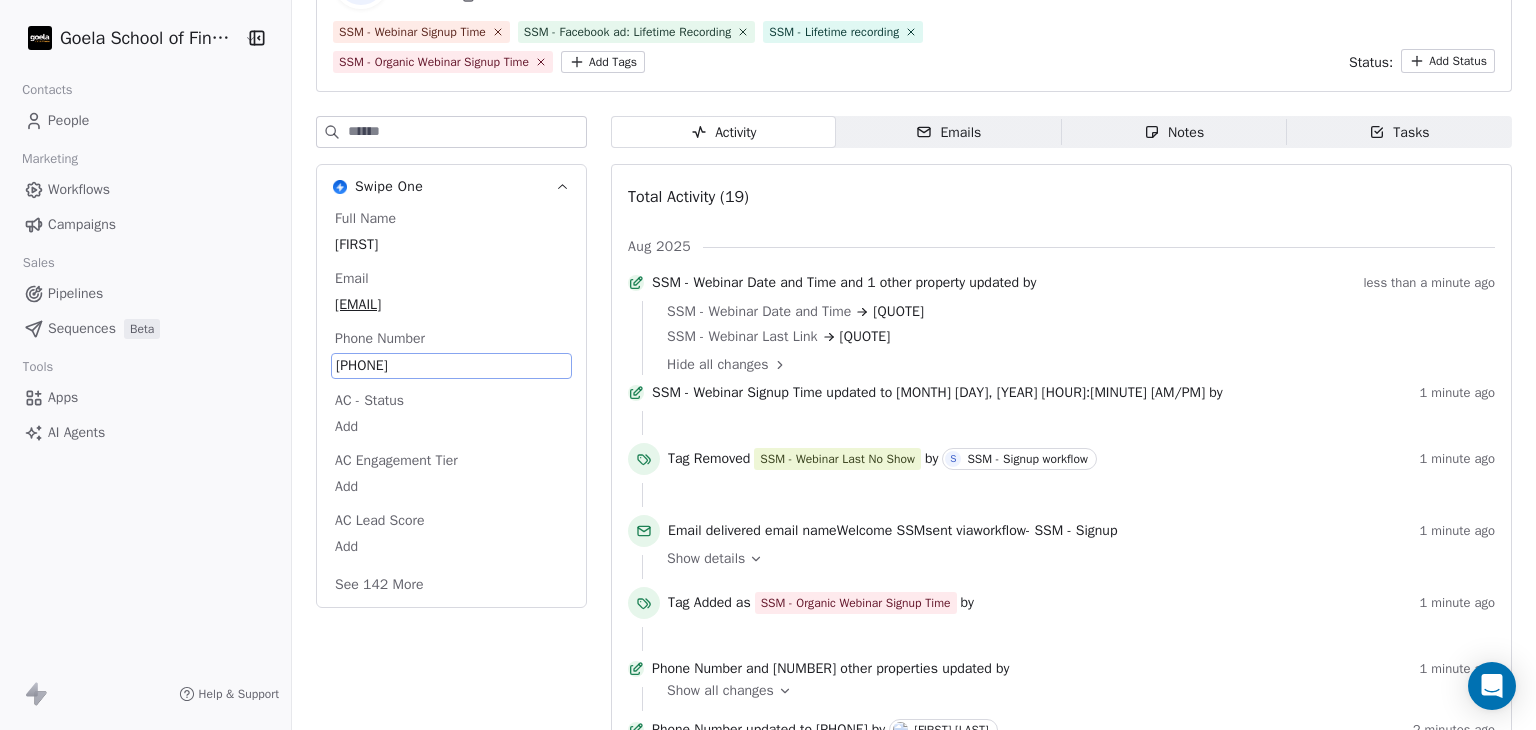 click on "Swipe One Full Name [FIRST] Email [EMAIL] Phone Number [PHONE] AC - Status Add AC Engagement Tier Add AC Lead Score Add See 142 More" at bounding box center (451, 368) 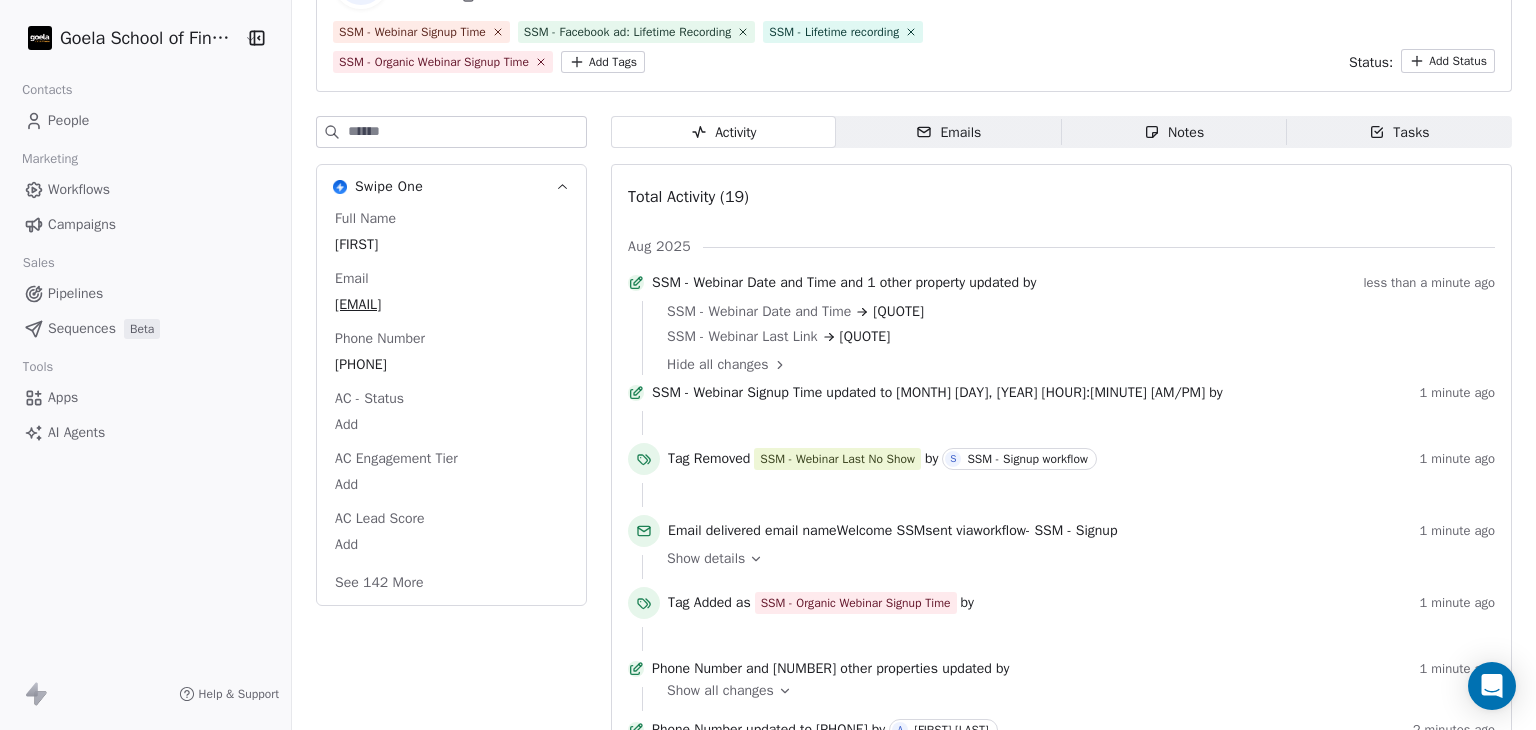 click on "Swipe One Full Name [FIRST] Email [EMAIL] Phone Number [PHONE] AC - Status Add AC Engagement Tier Add AC Lead Score Add See 142 More" at bounding box center [451, 1077] 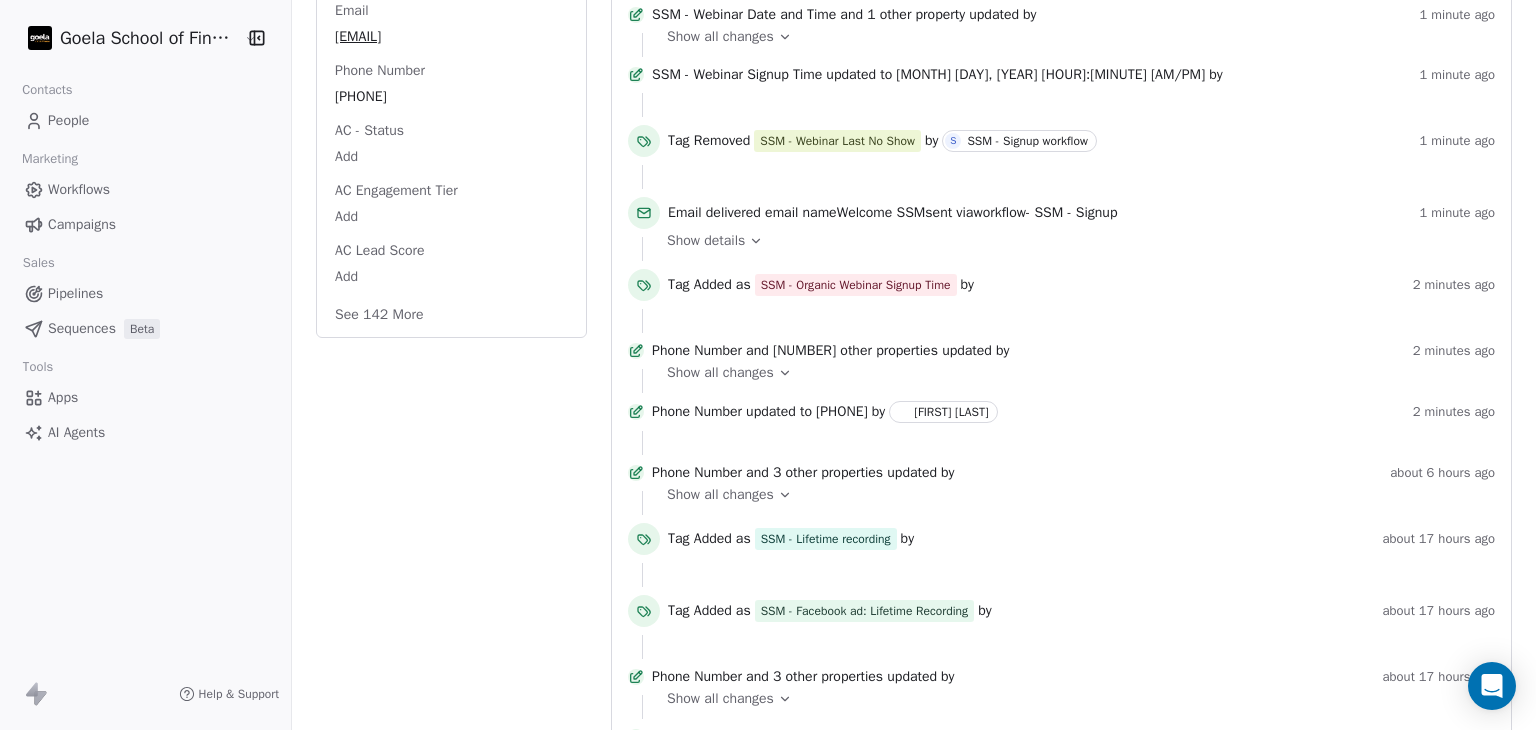 scroll, scrollTop: 420, scrollLeft: 0, axis: vertical 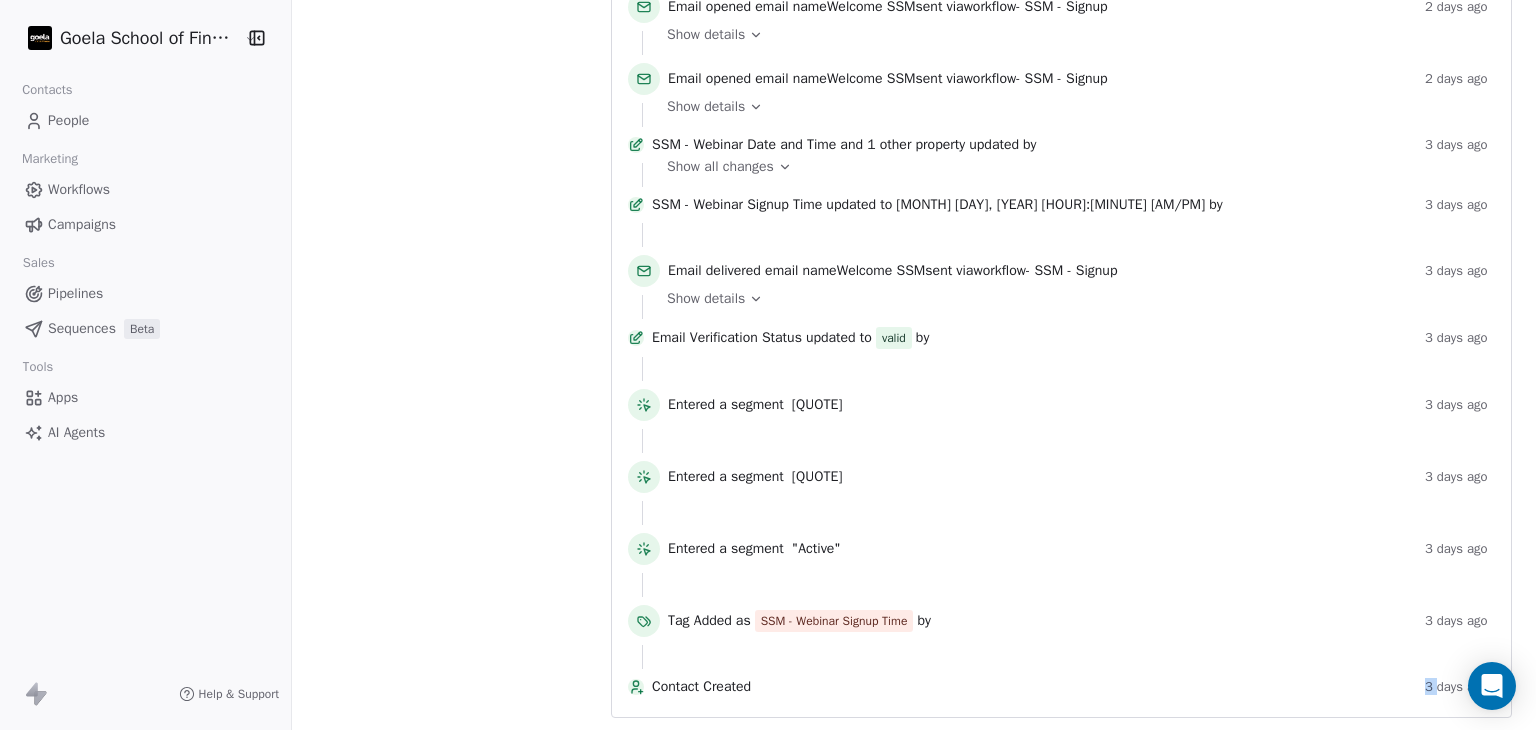 drag, startPoint x: 1412, startPoint y: 709, endPoint x: 1424, endPoint y: 690, distance: 22.472204 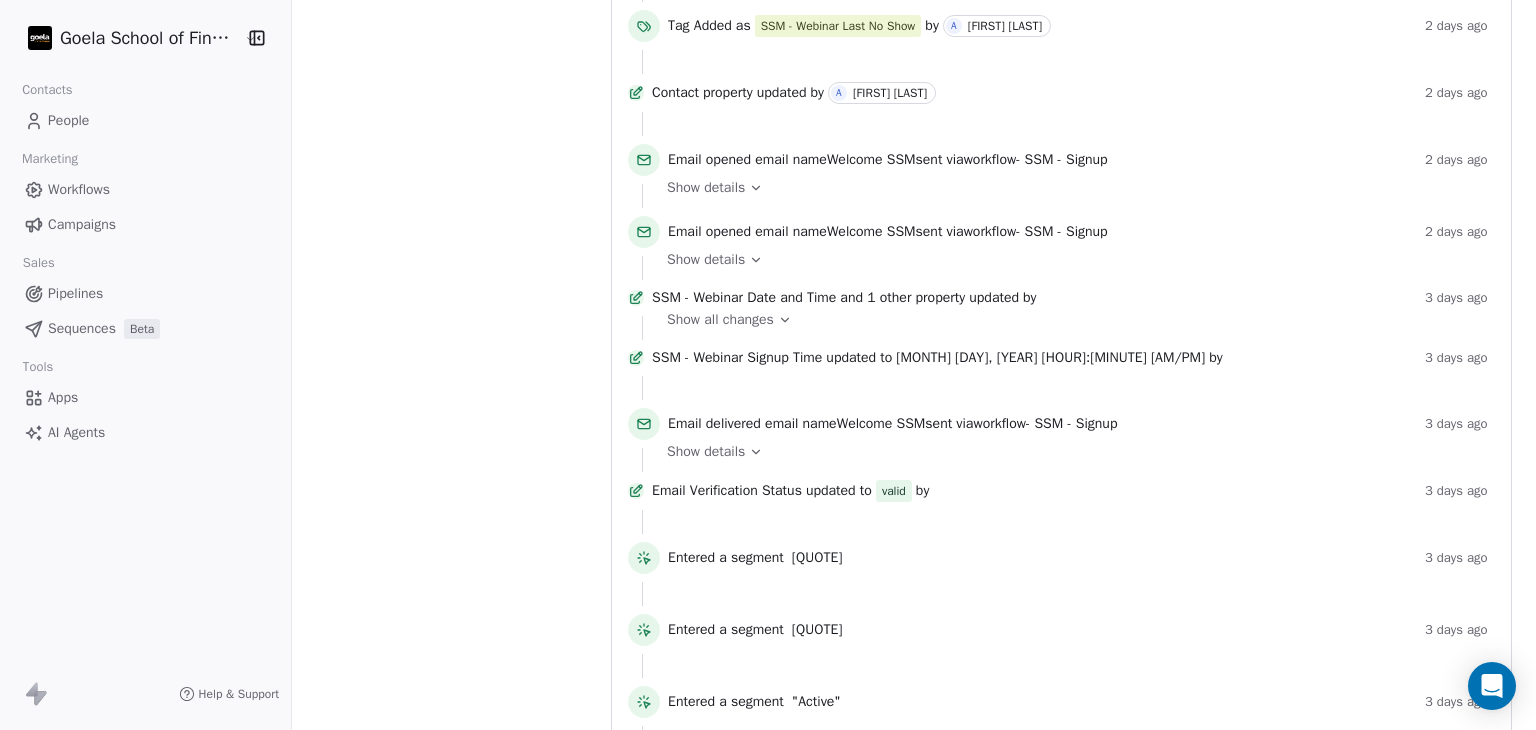 scroll, scrollTop: 1258, scrollLeft: 0, axis: vertical 